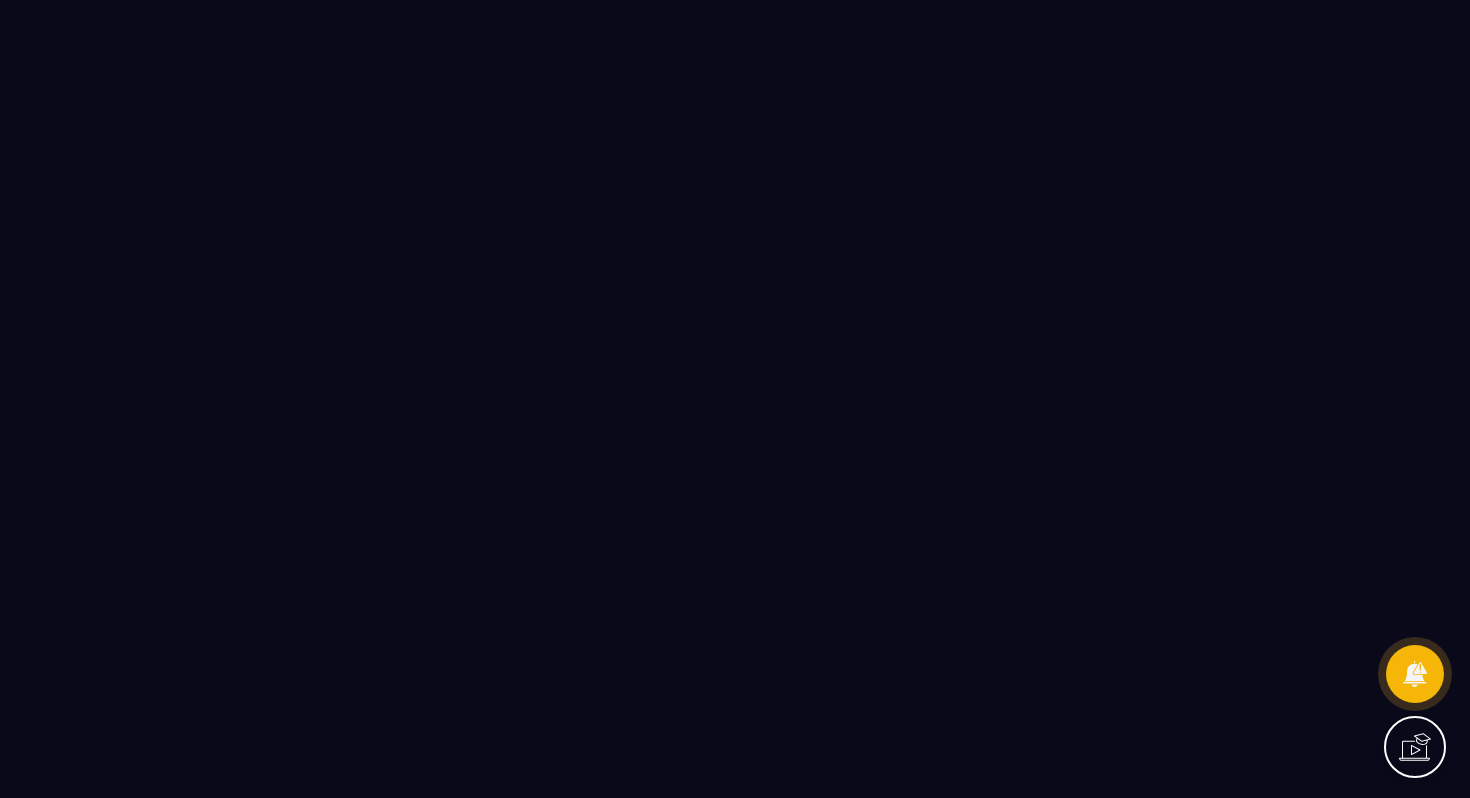 scroll, scrollTop: 0, scrollLeft: 0, axis: both 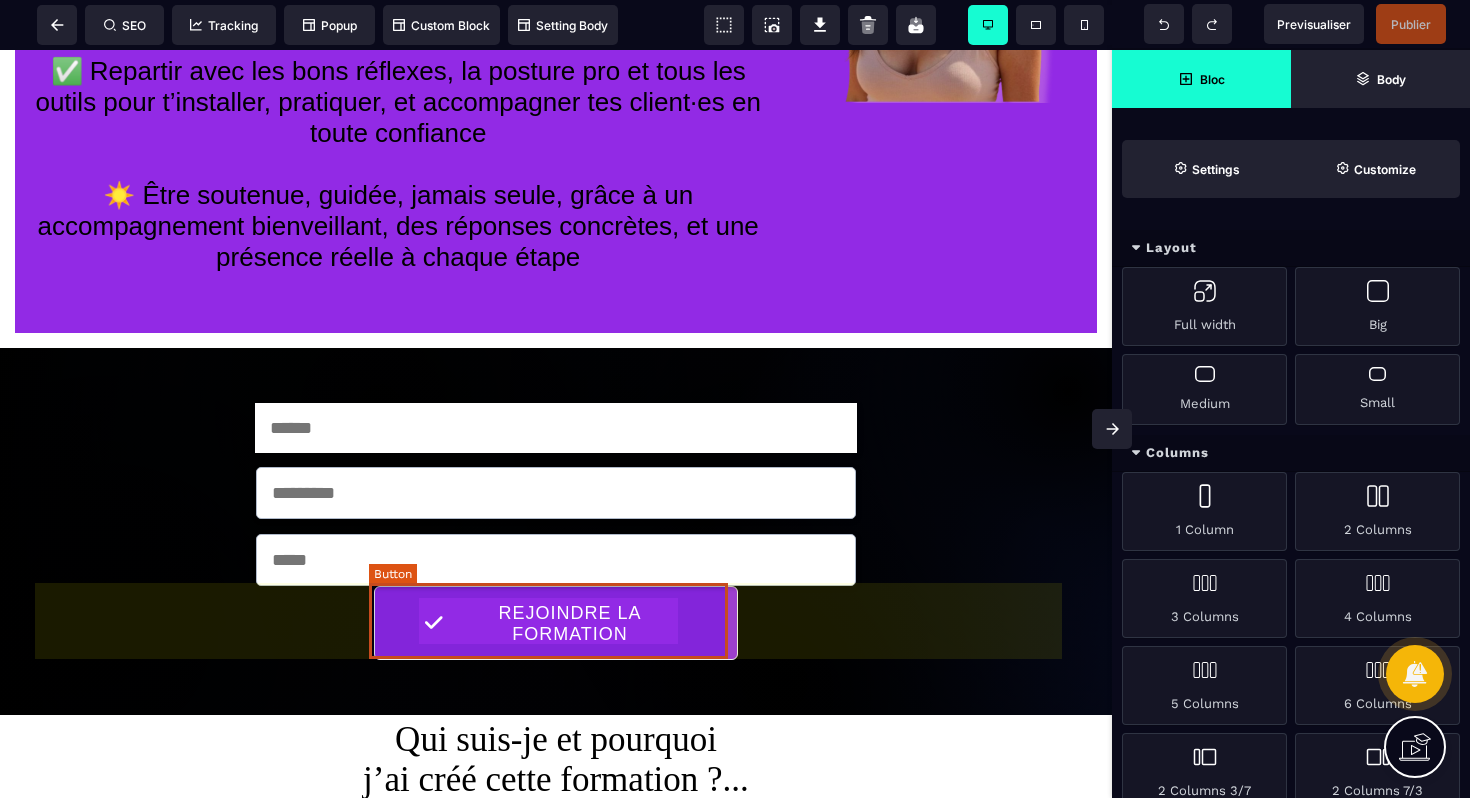click on "REJOINDRE LA FORMATION" at bounding box center (570, 624) 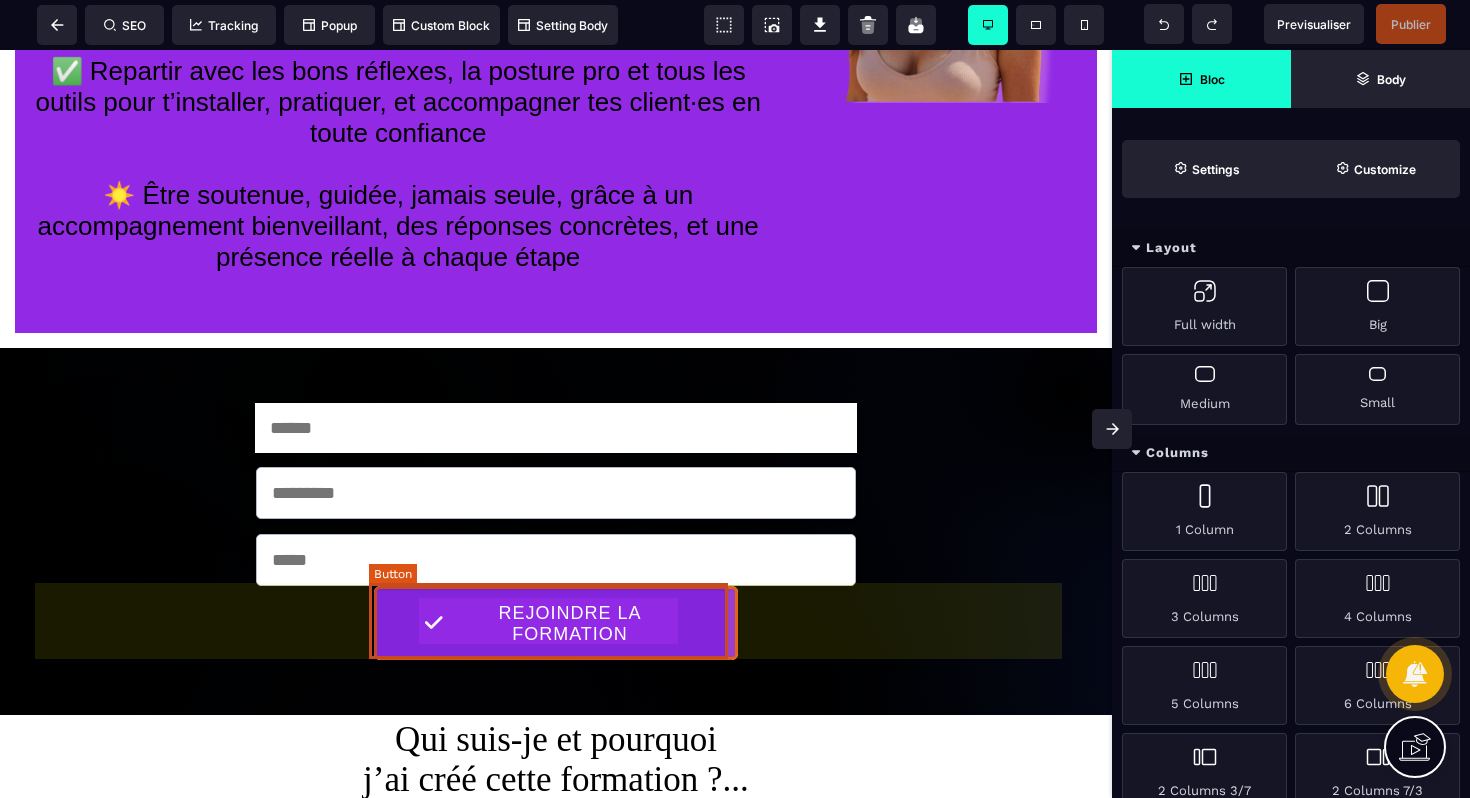 select on "****" 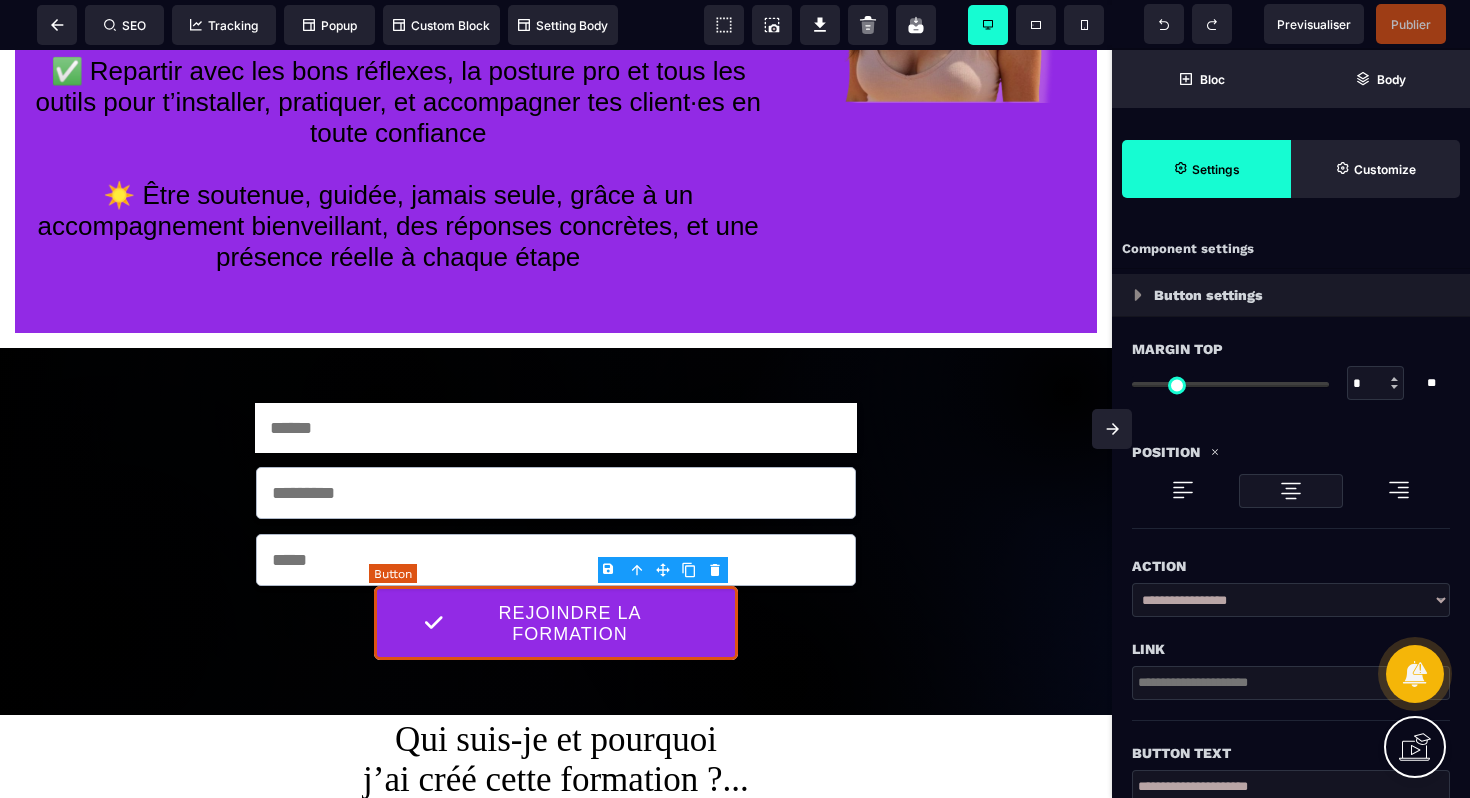 type on "*" 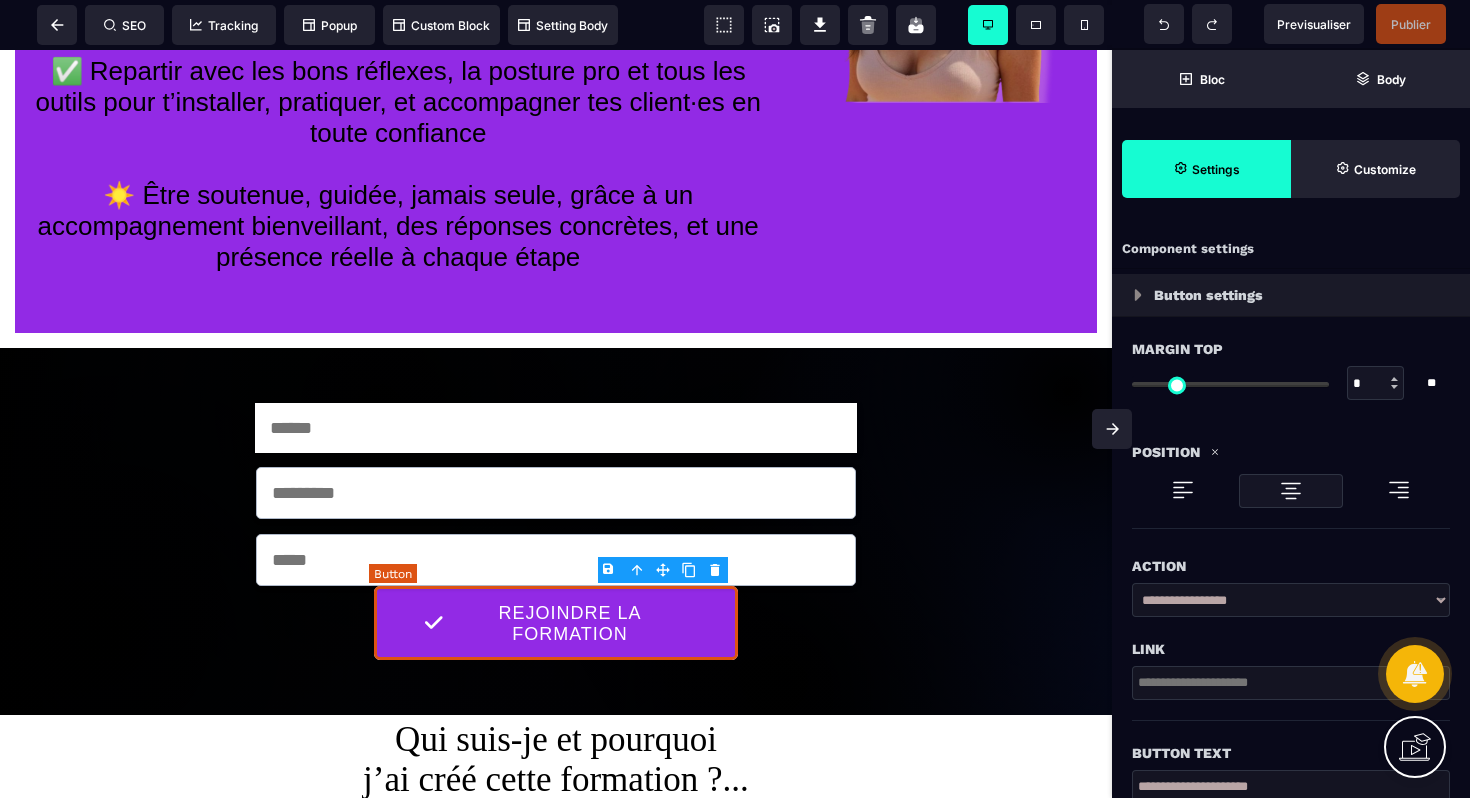type on "**" 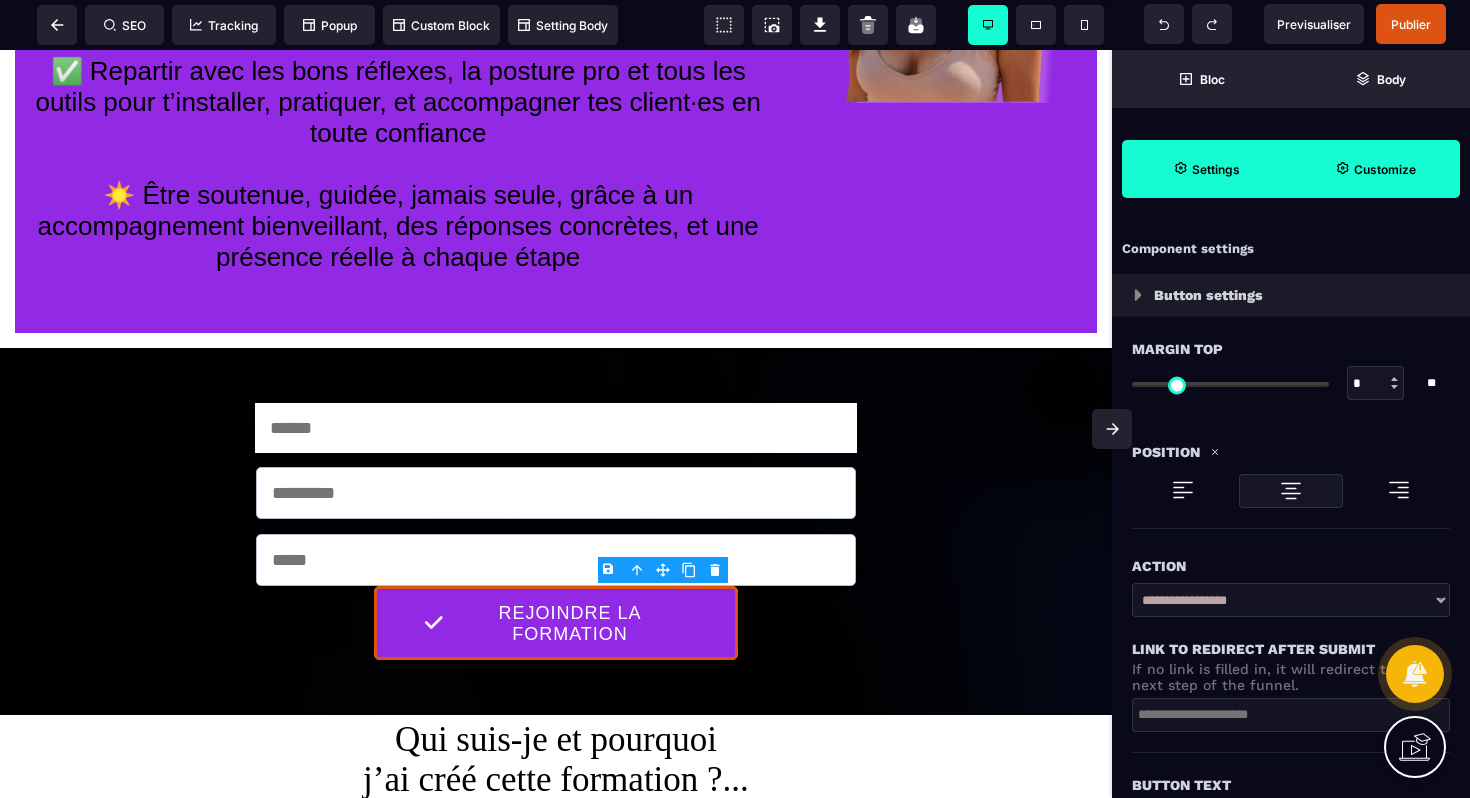 click on "Customize" at bounding box center (1375, 169) 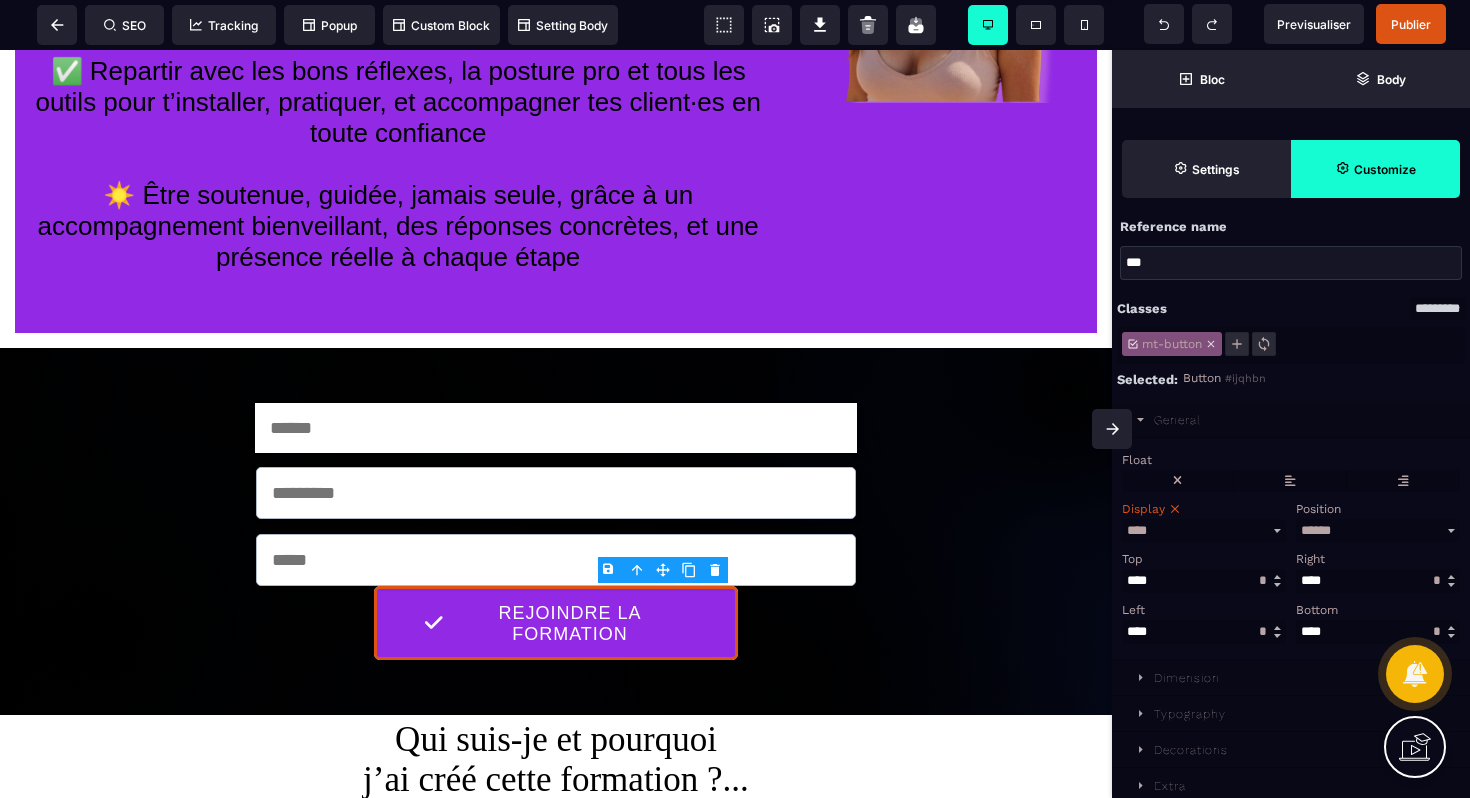 scroll, scrollTop: 61, scrollLeft: 0, axis: vertical 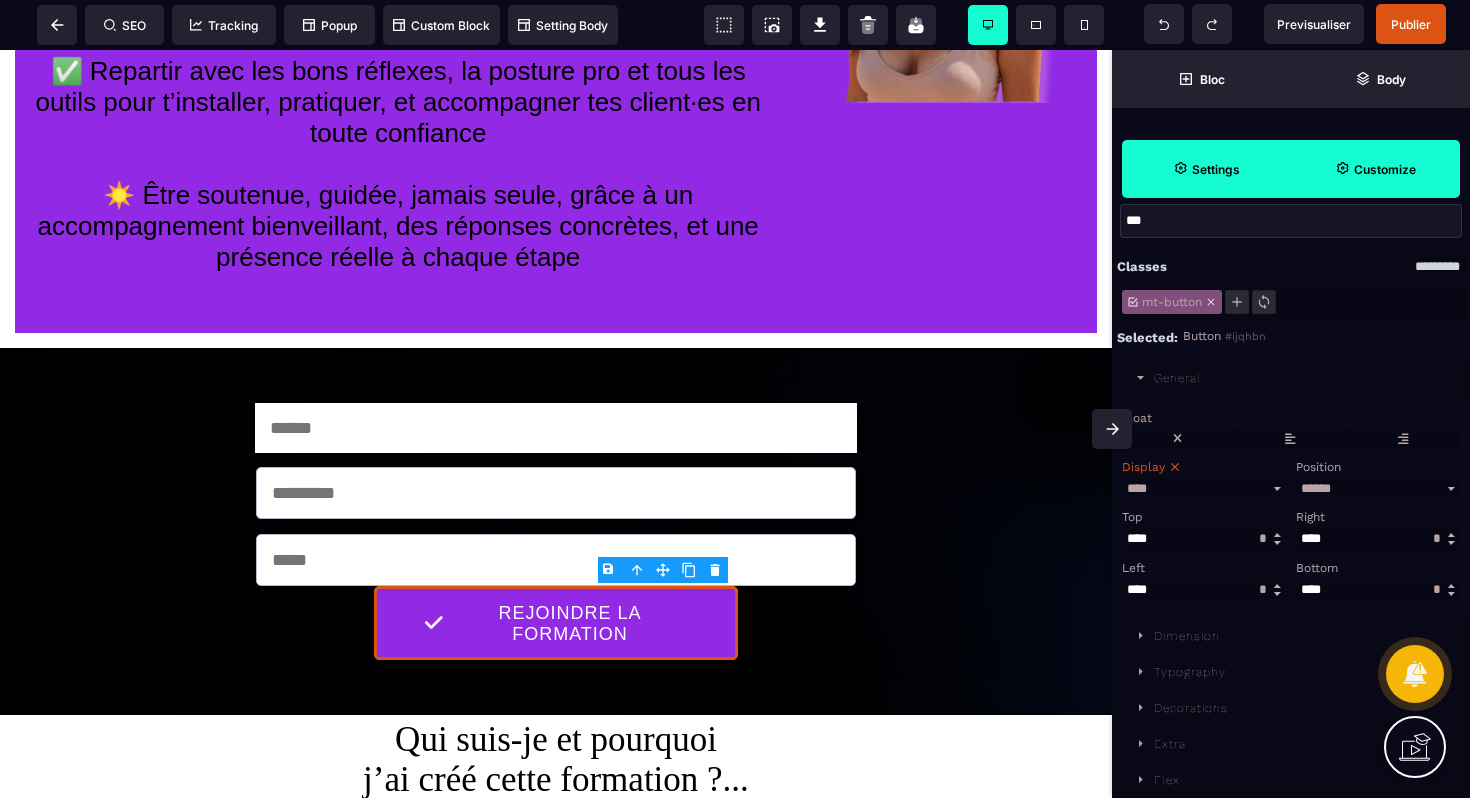 click on "Settings" at bounding box center [1206, 169] 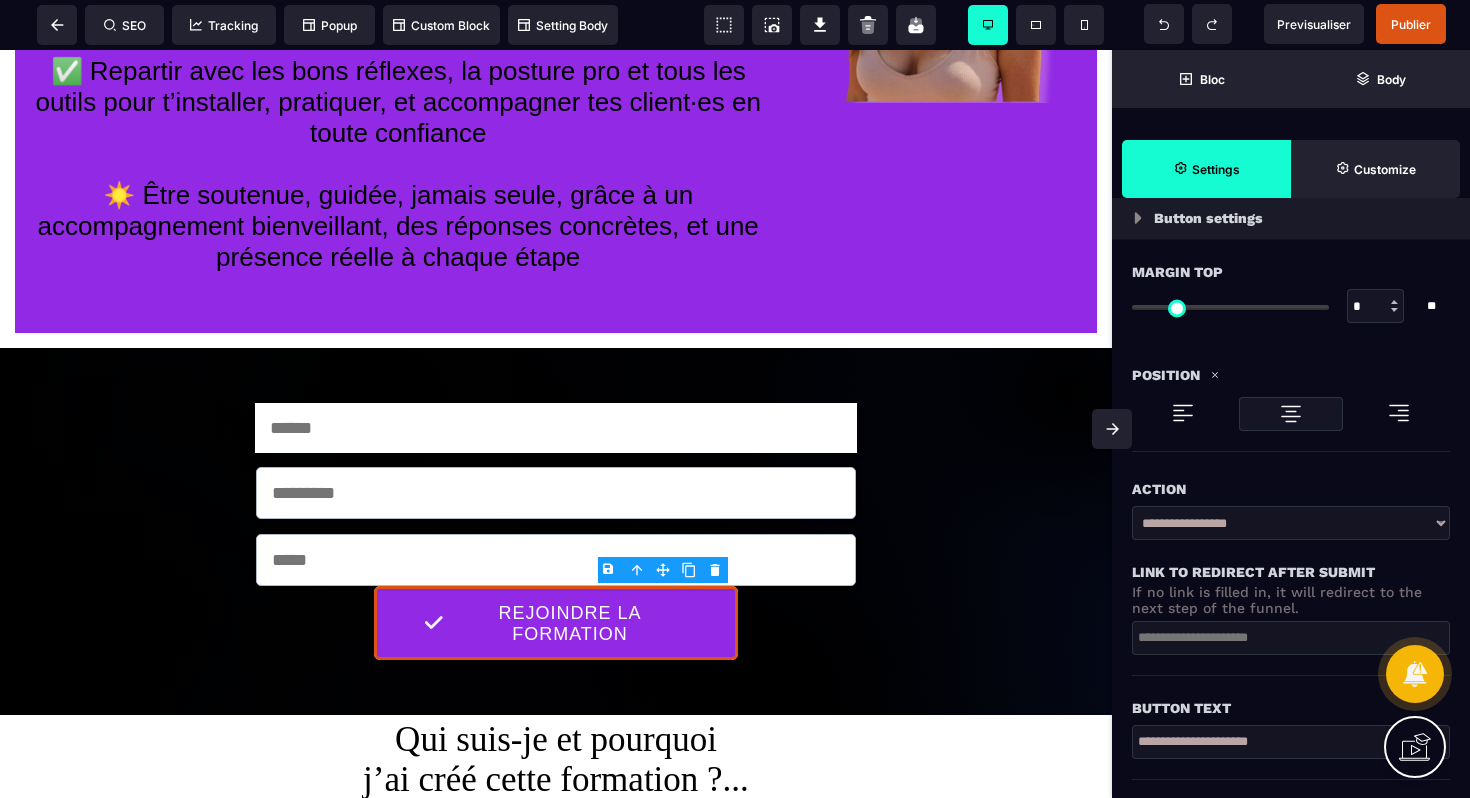 scroll, scrollTop: 96, scrollLeft: 0, axis: vertical 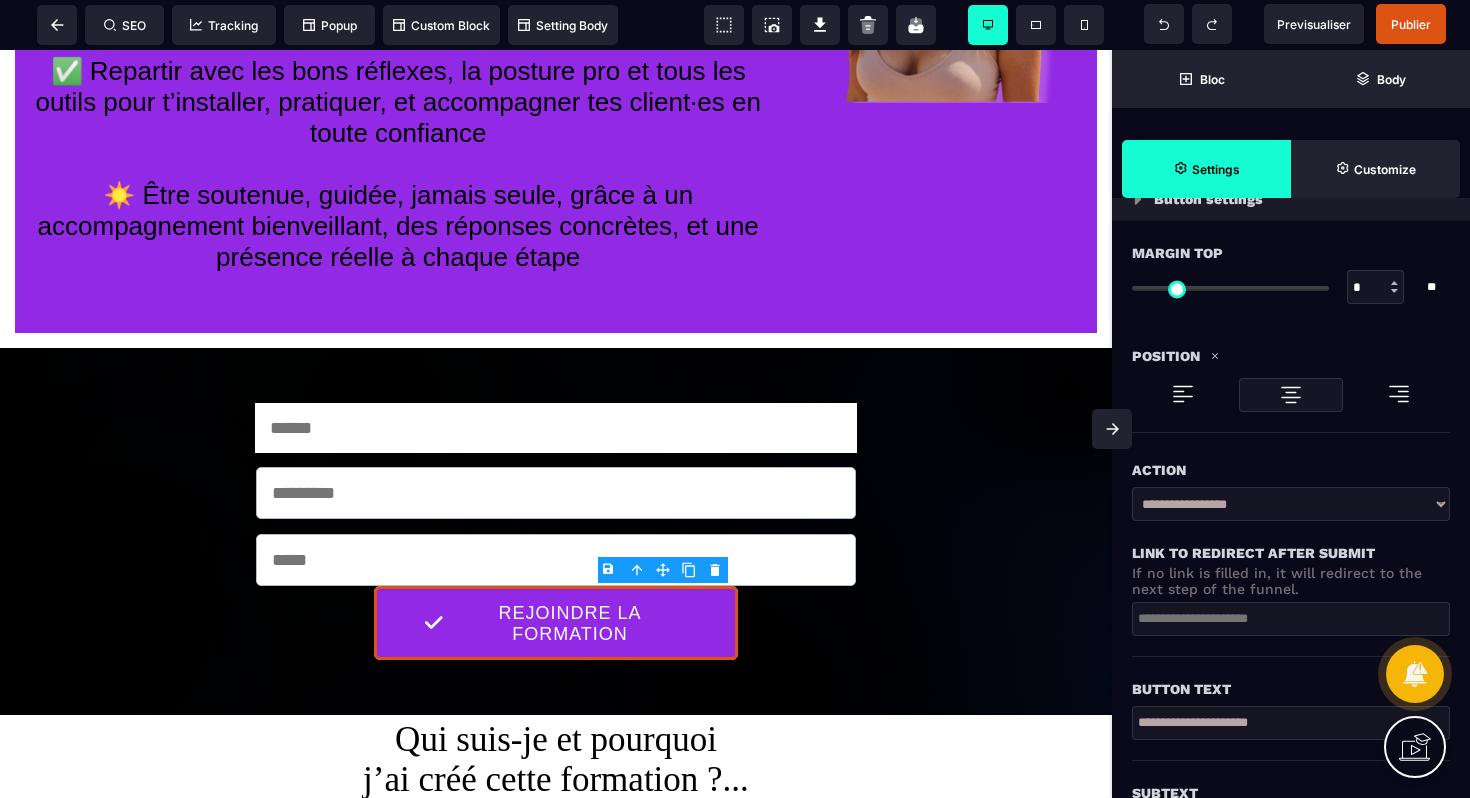 click on "**********" at bounding box center (1291, 504) 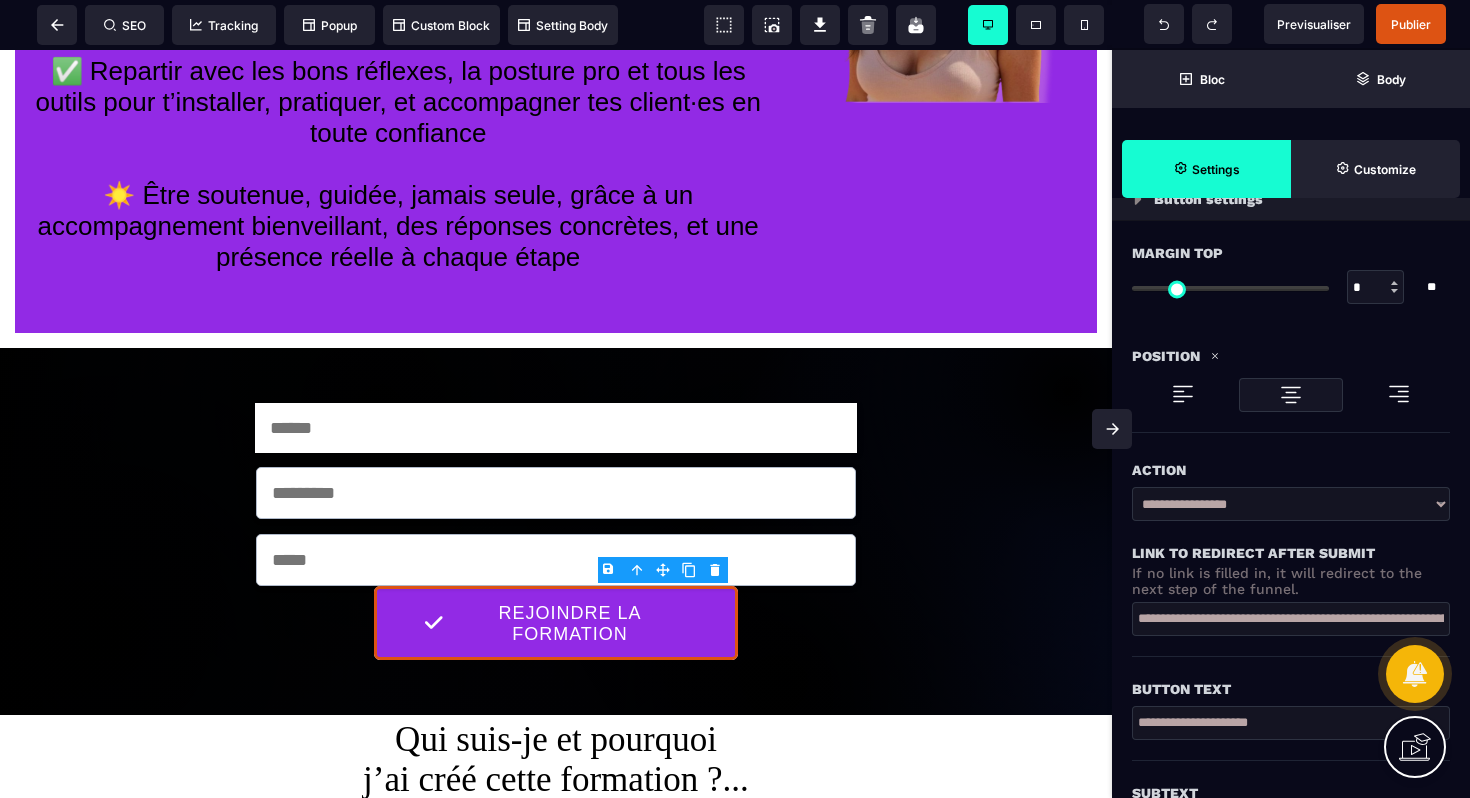 scroll, scrollTop: 0, scrollLeft: 177, axis: horizontal 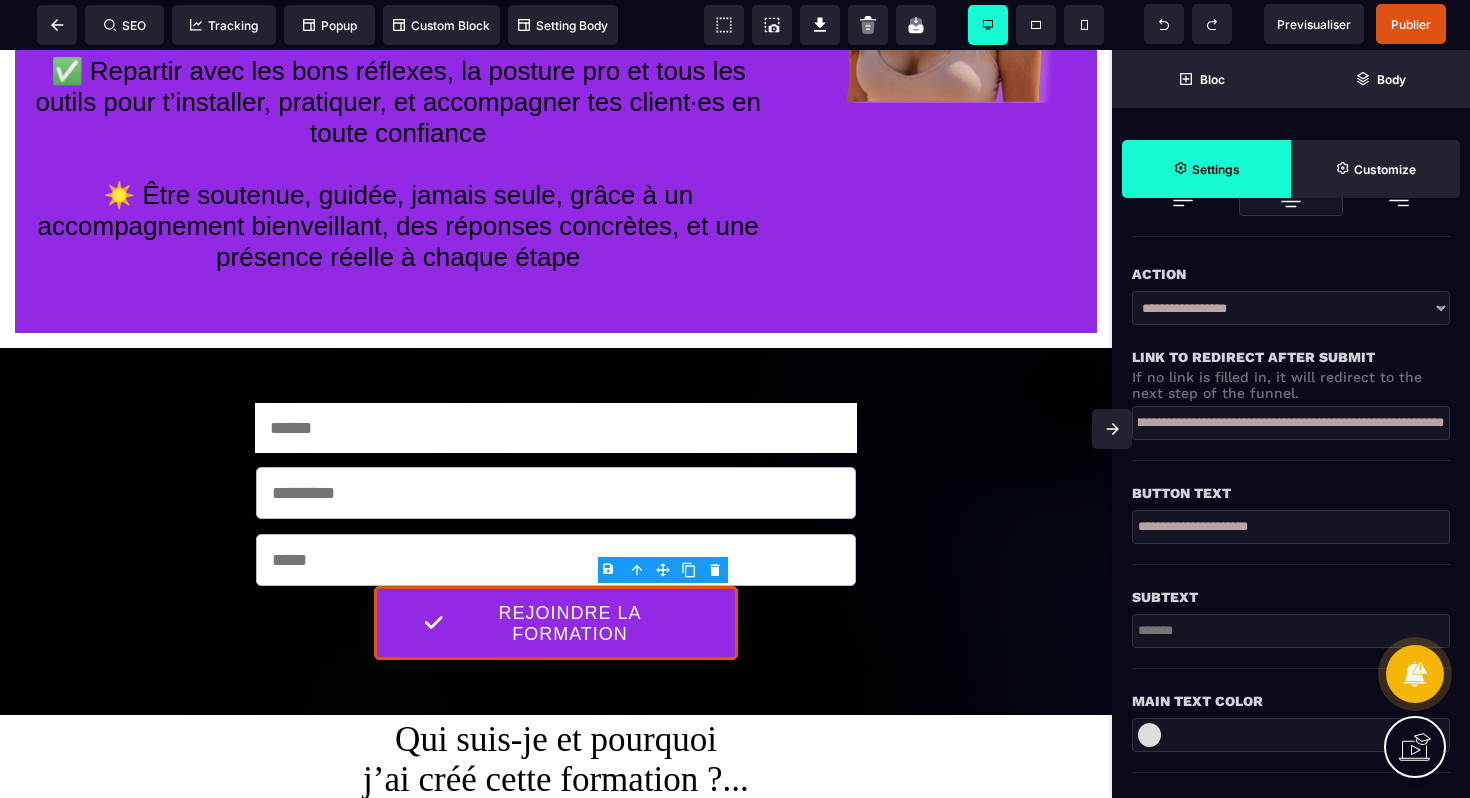 type on "**********" 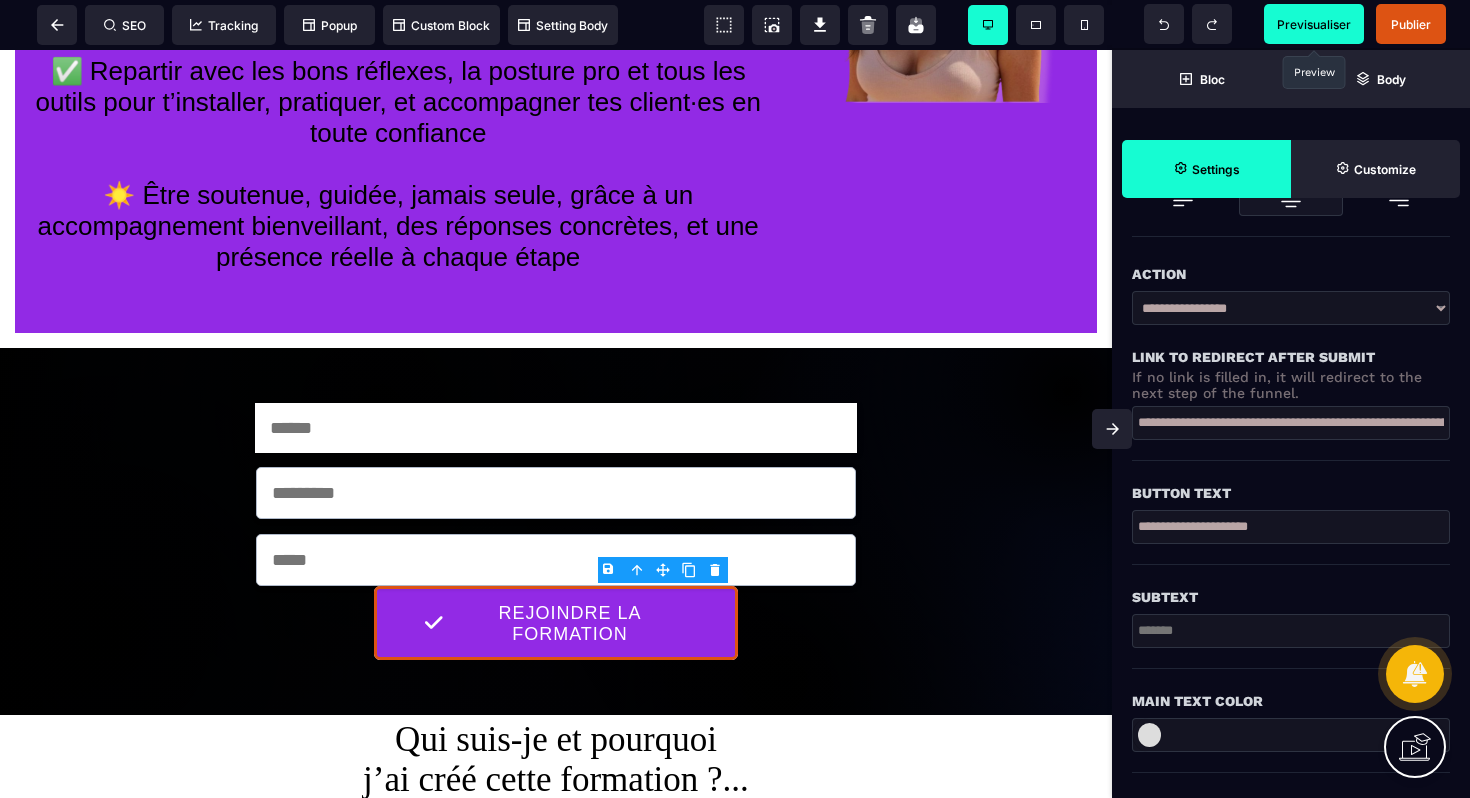 click on "Previsualiser" at bounding box center (1314, 24) 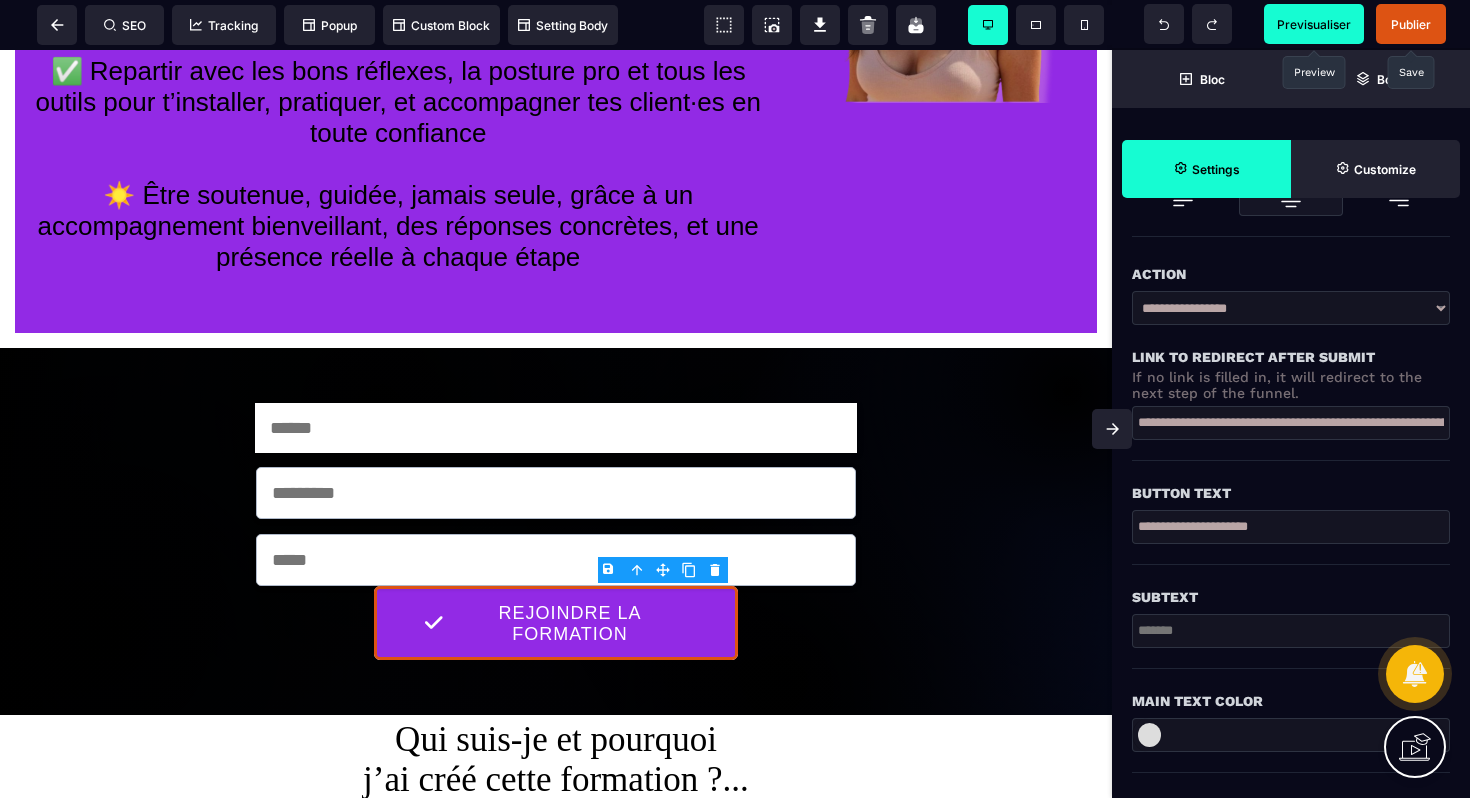 click on "Publier" at bounding box center [1411, 24] 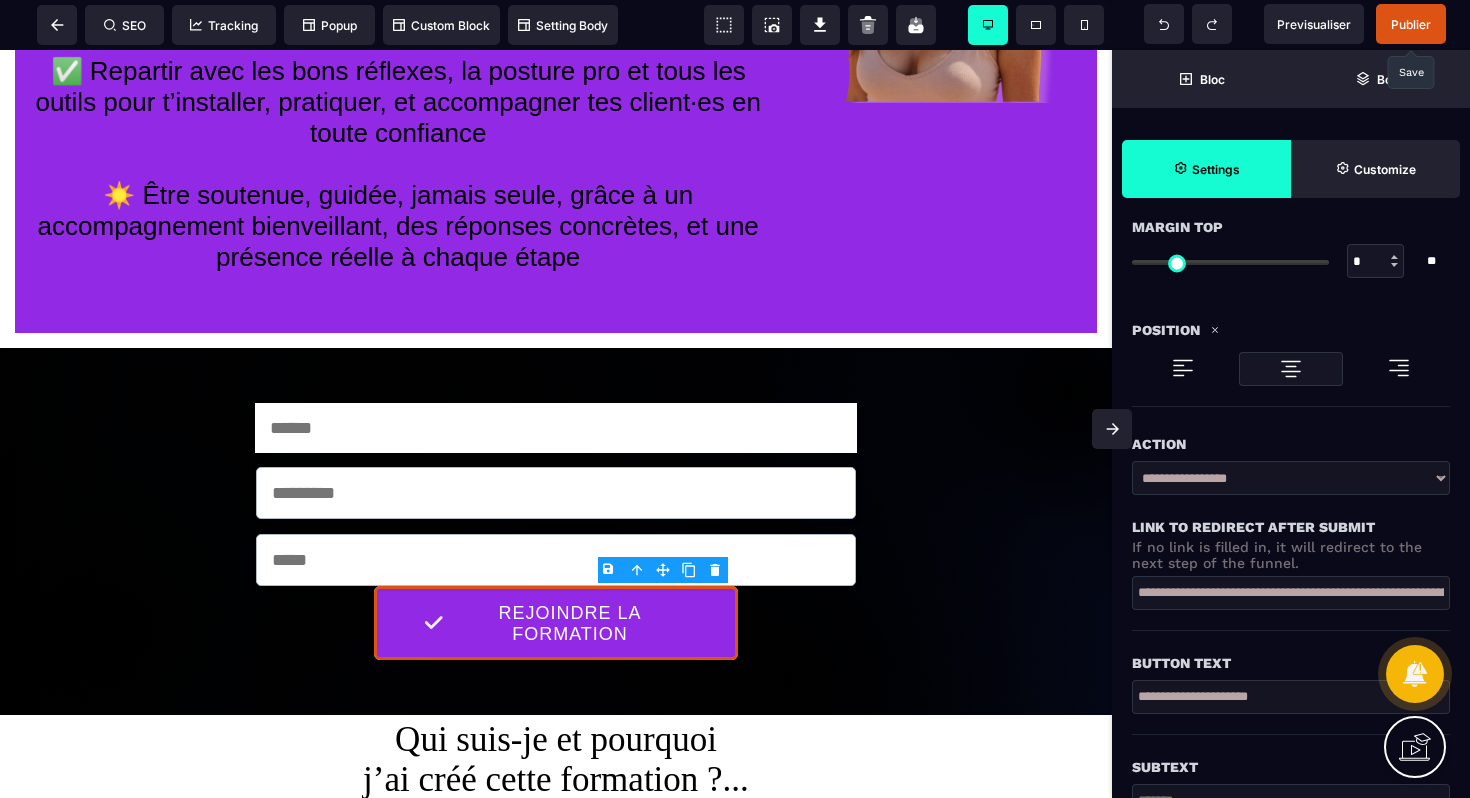 scroll, scrollTop: 116, scrollLeft: 0, axis: vertical 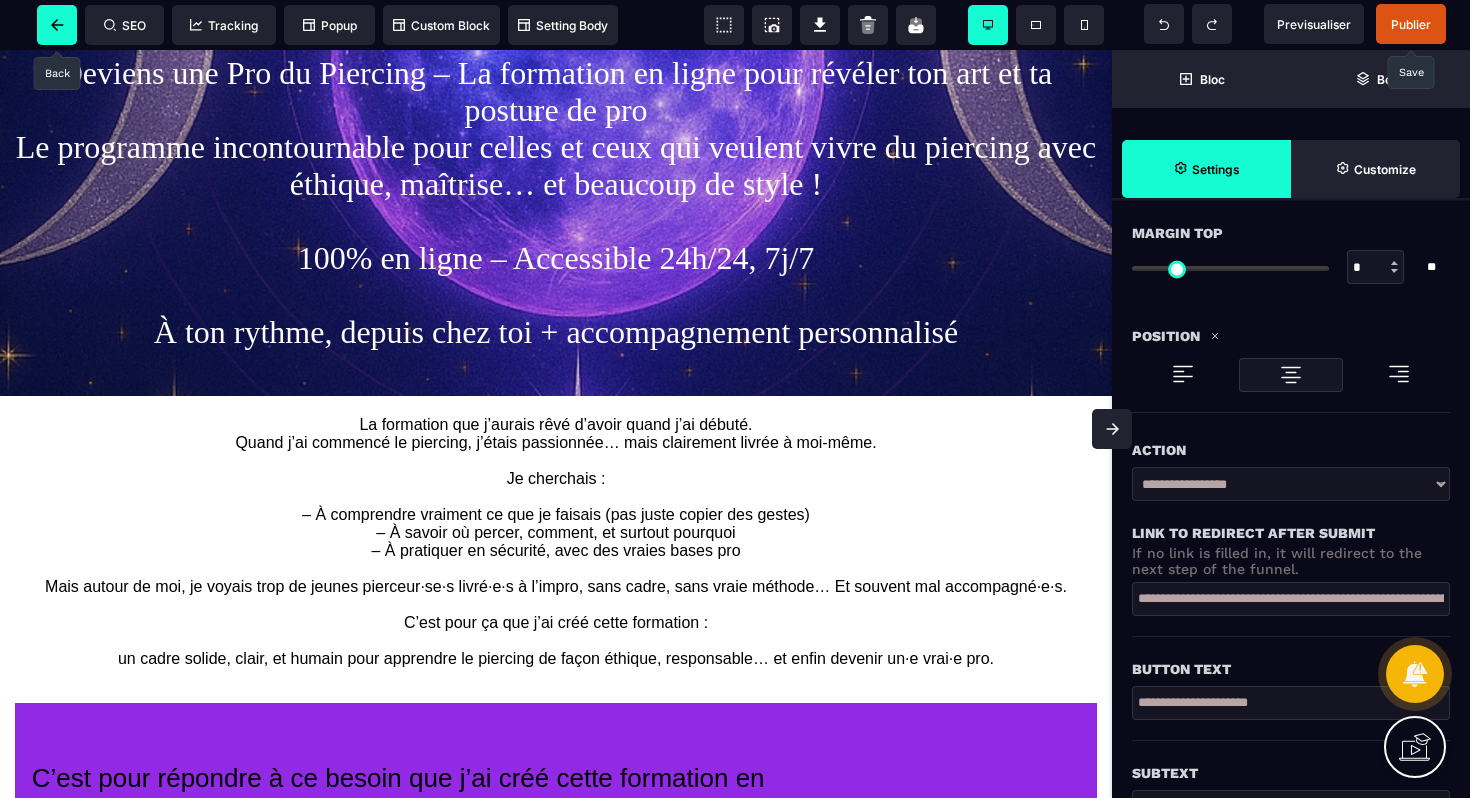 click 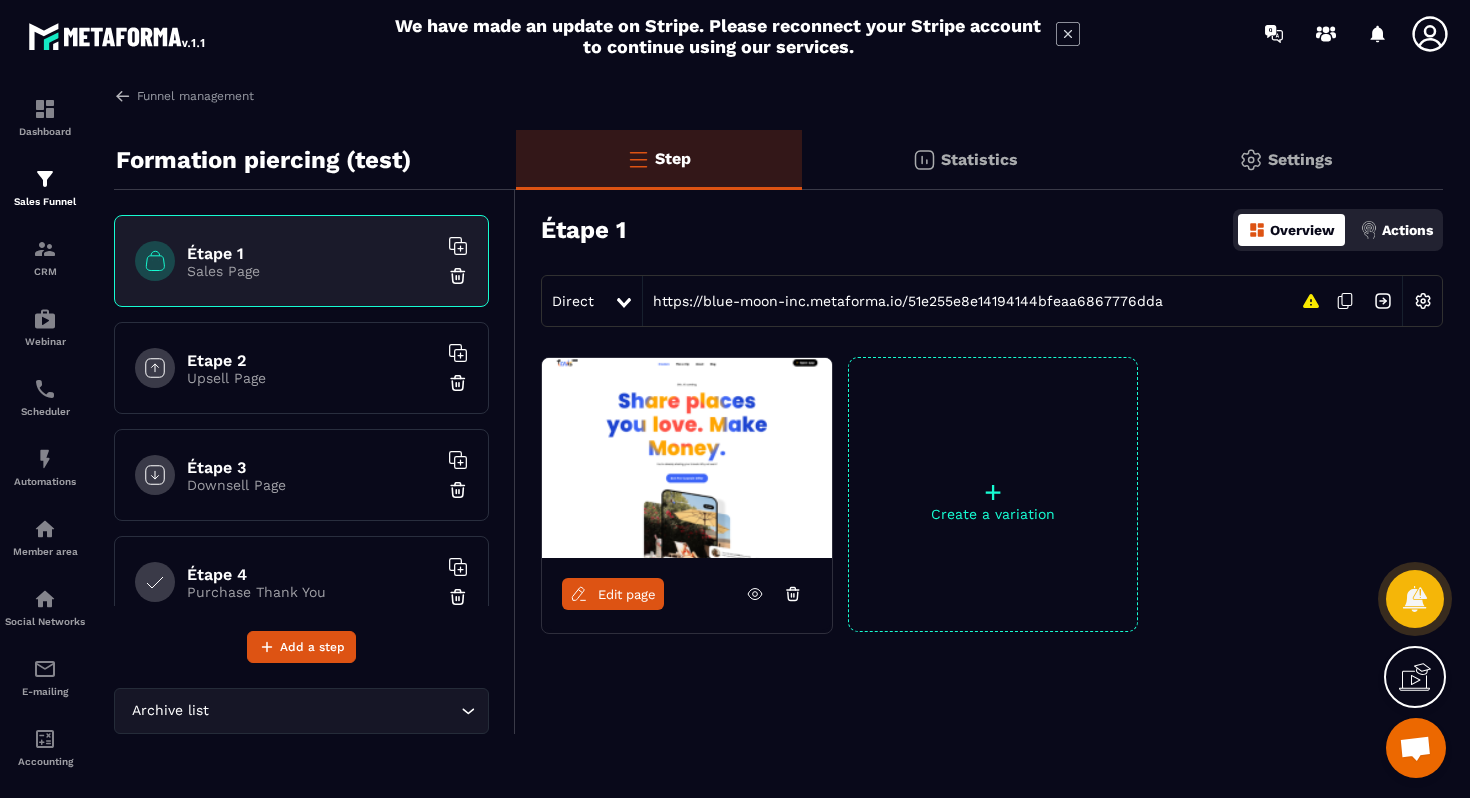 click 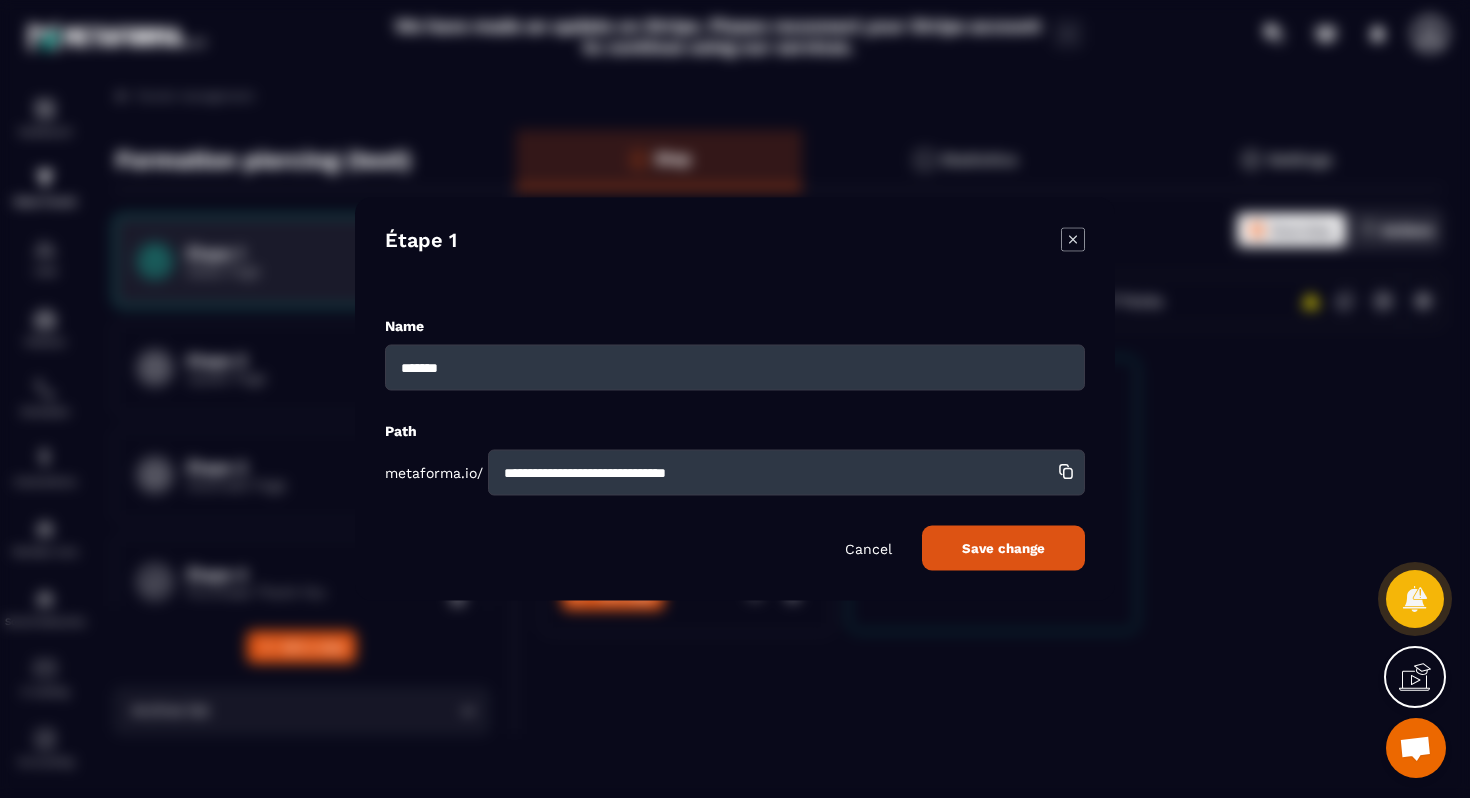 click on "Save change" at bounding box center (1003, 548) 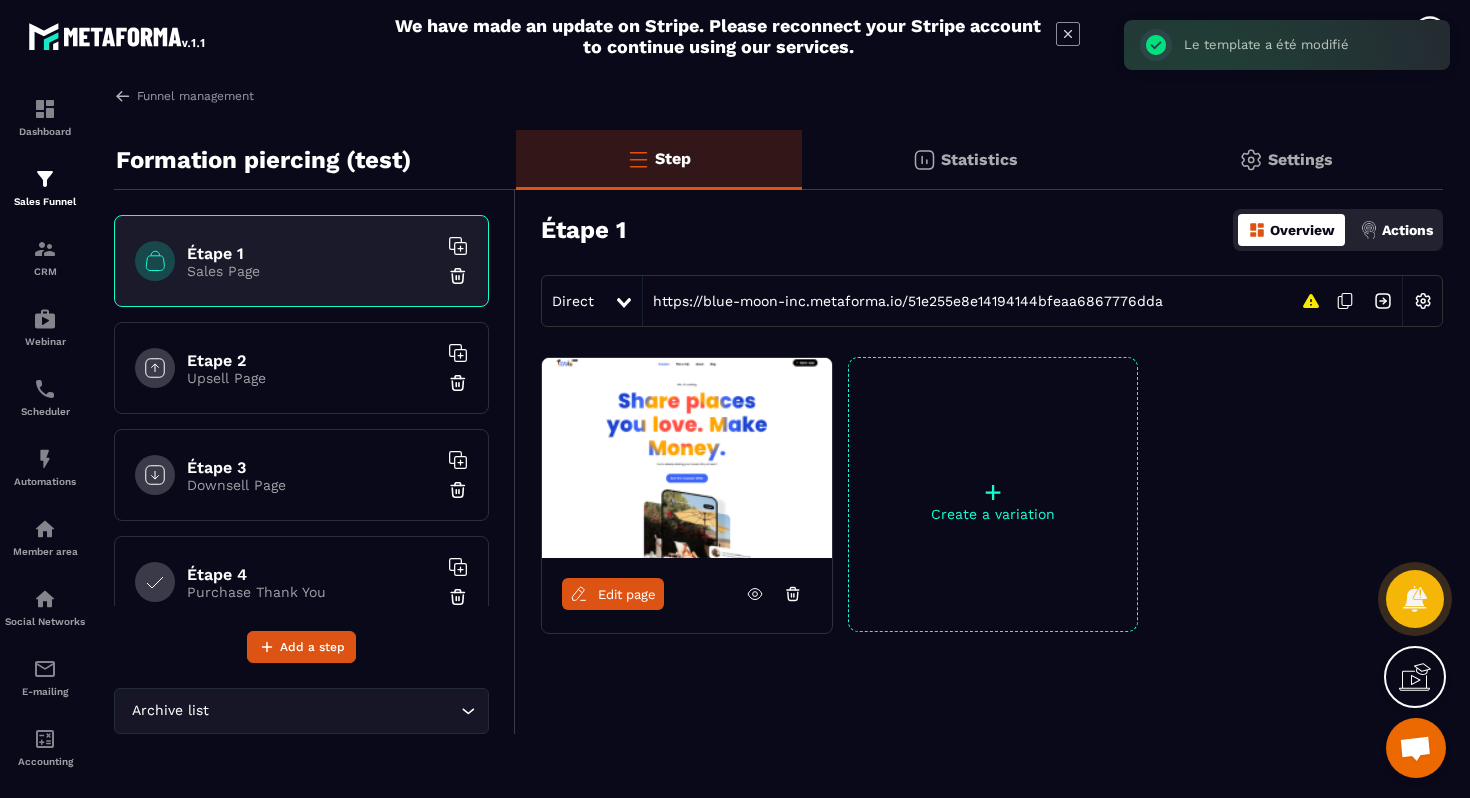 click on "Actions" at bounding box center (1396, 230) 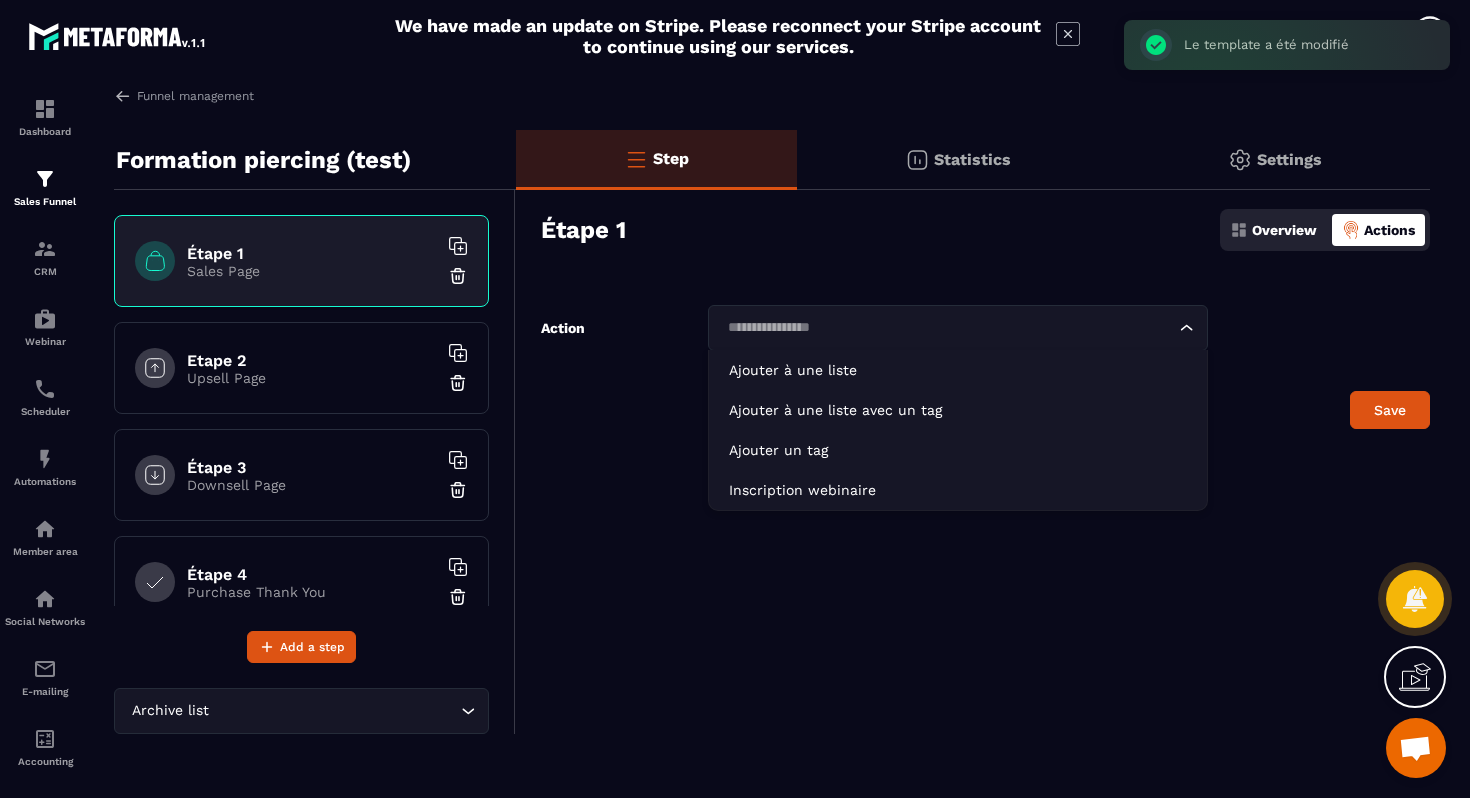 click 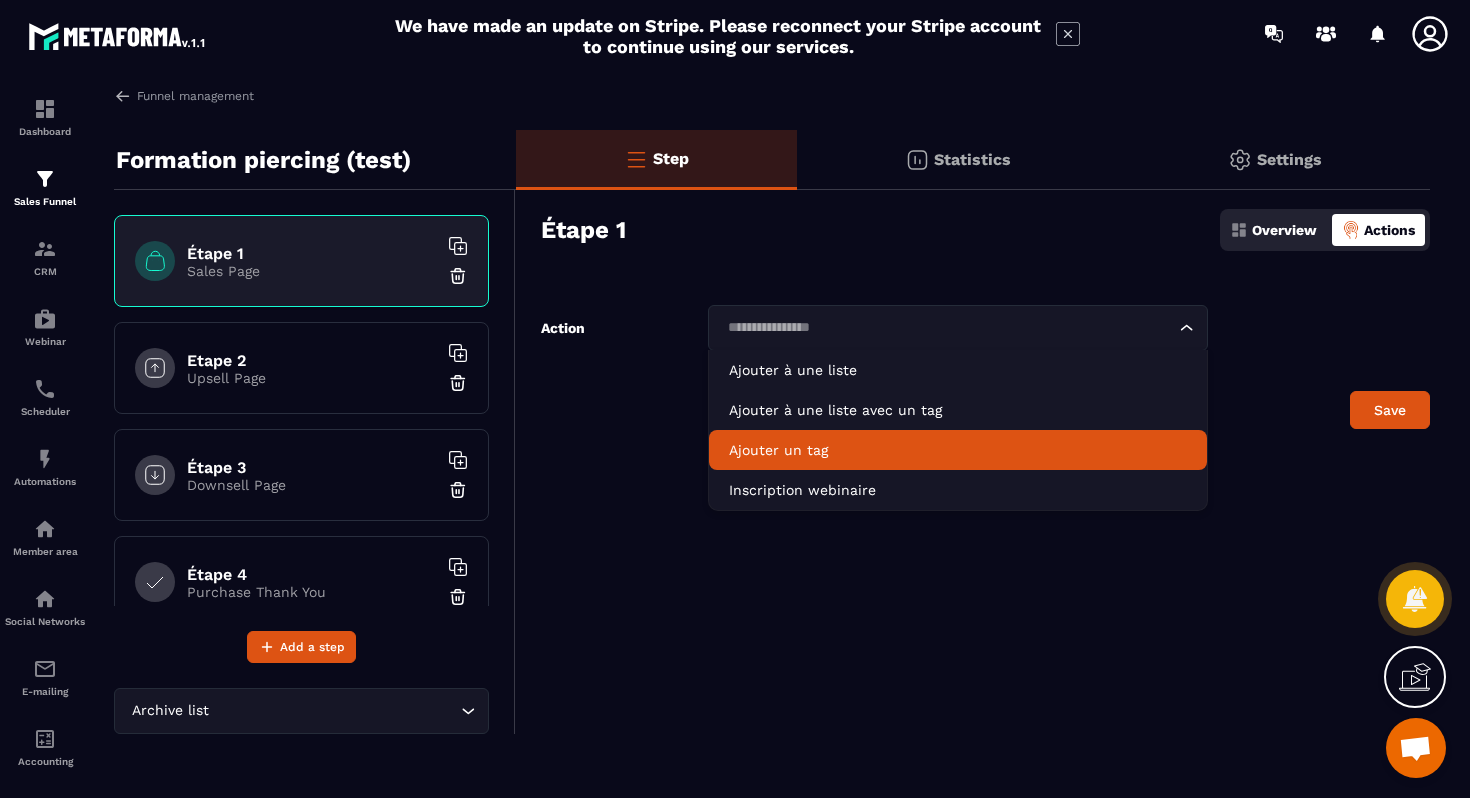 click on "Ajouter un tag" 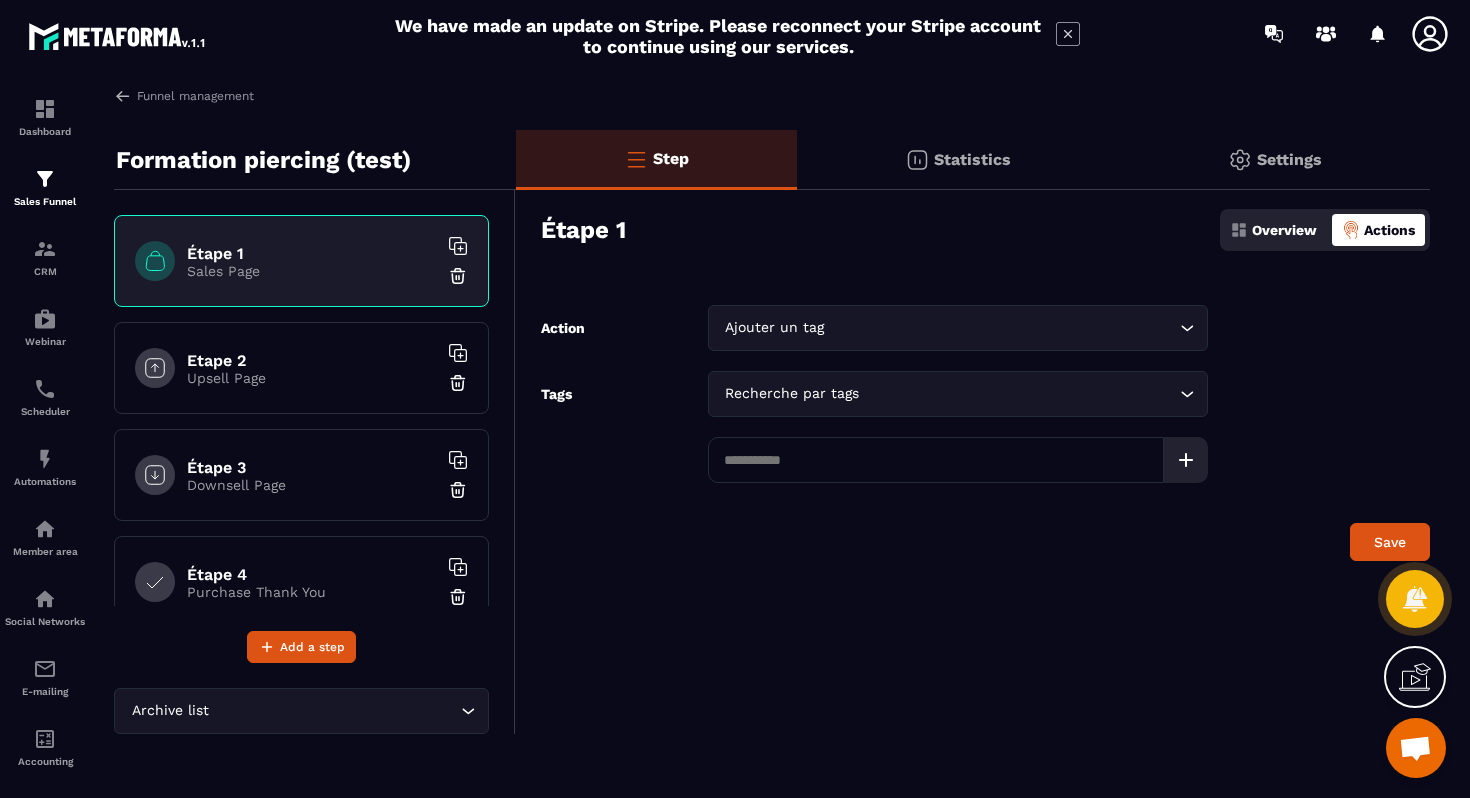 click 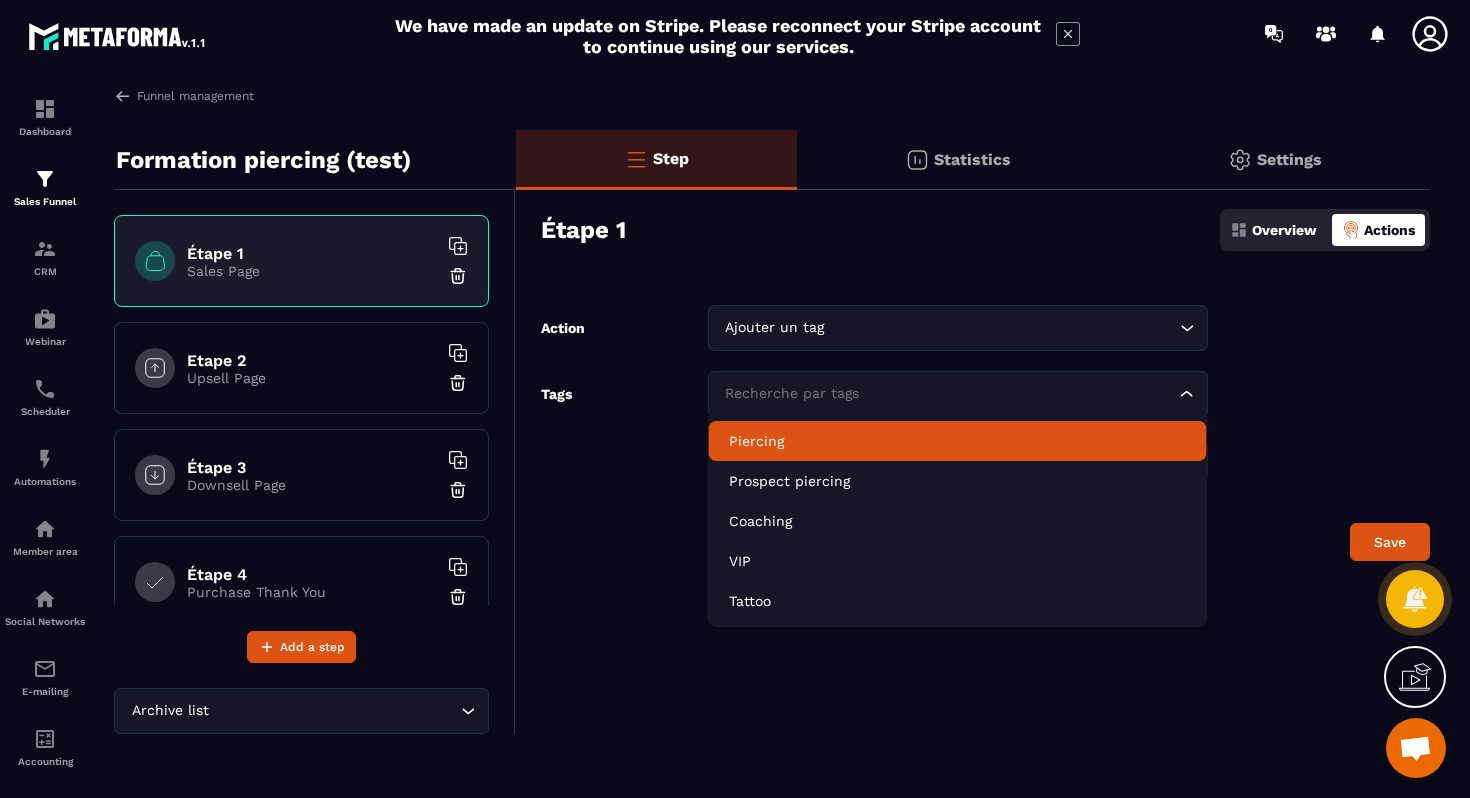 click on "Piercing" 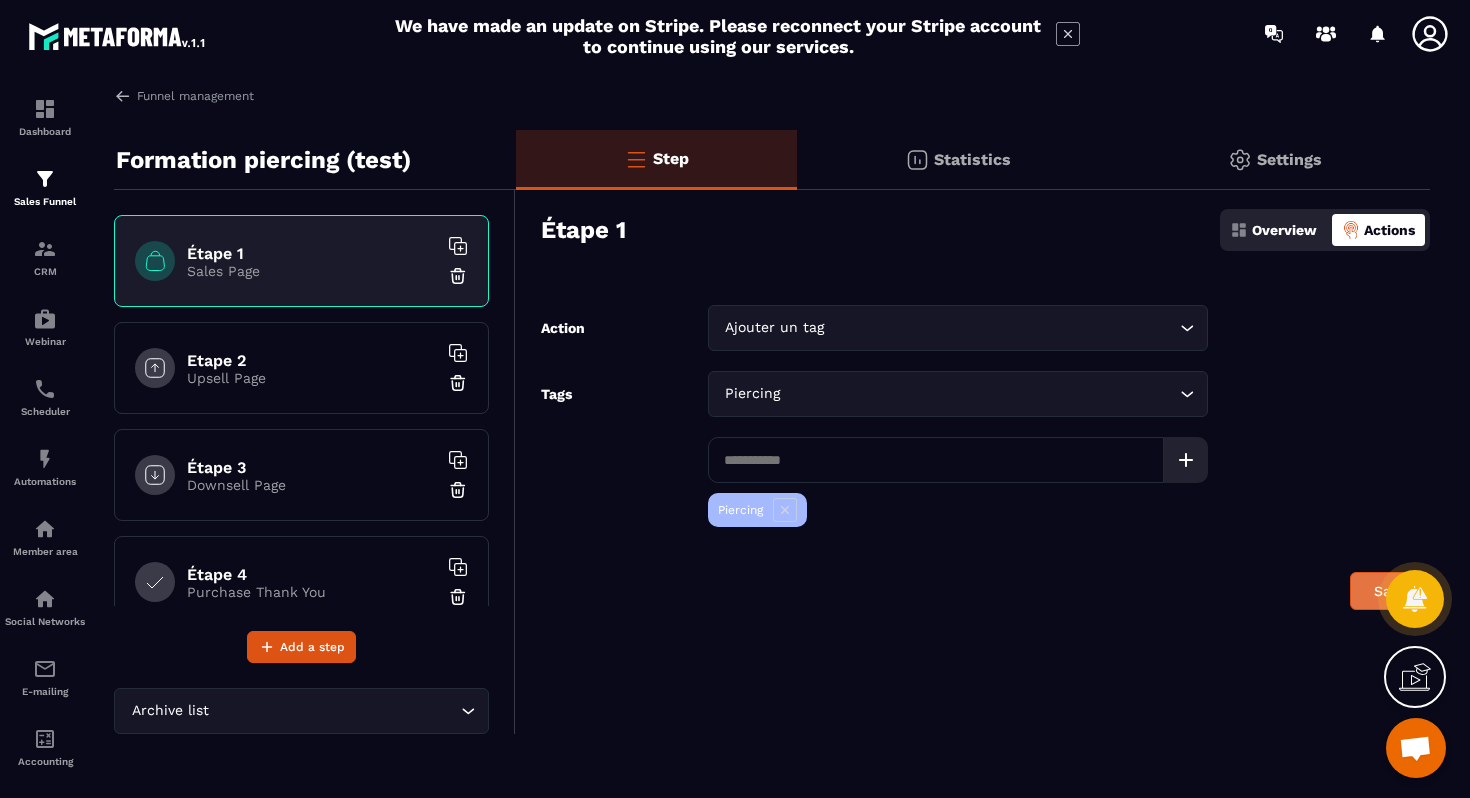 click on "Save" at bounding box center [1390, 591] 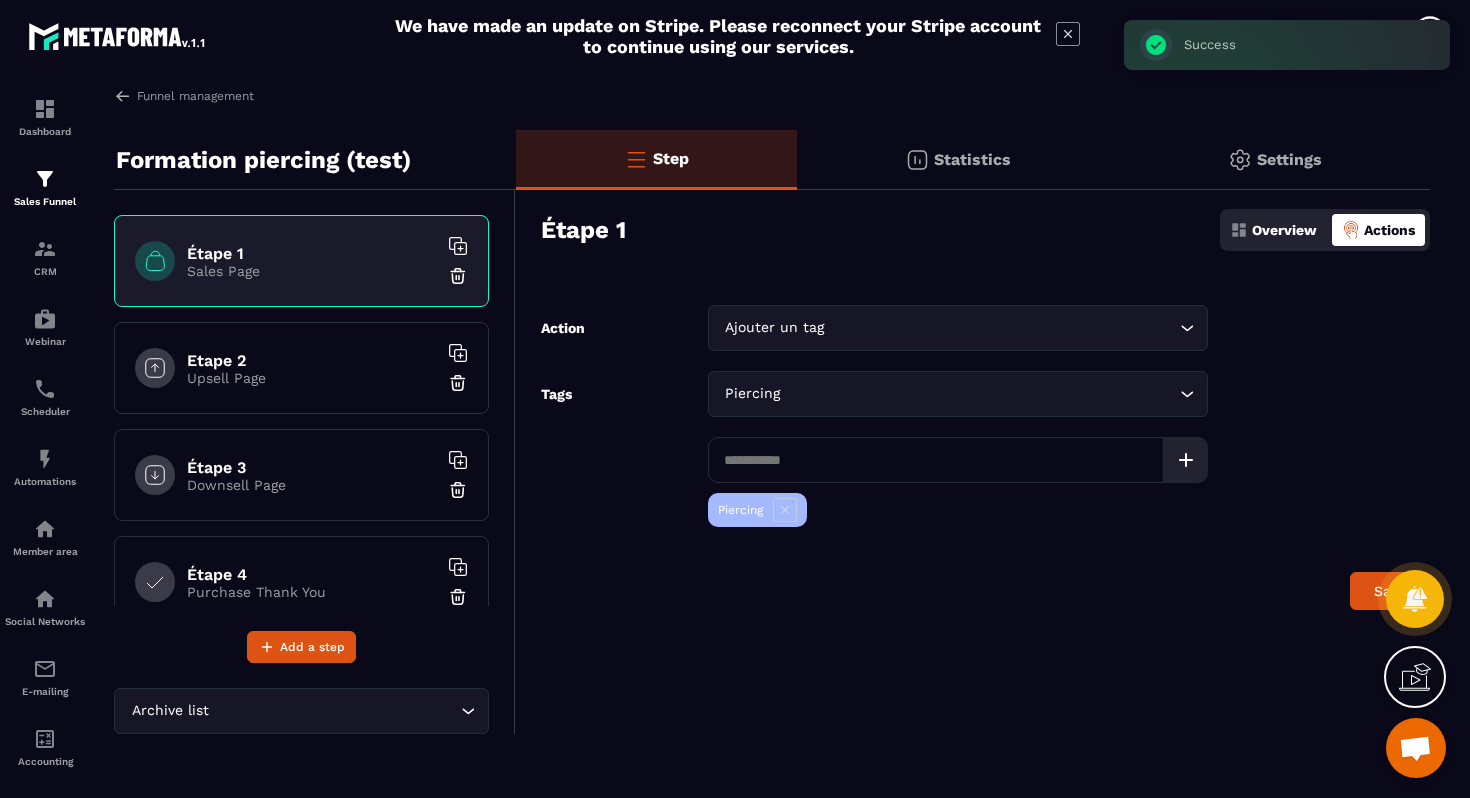 click on "Sales Page" at bounding box center (312, 271) 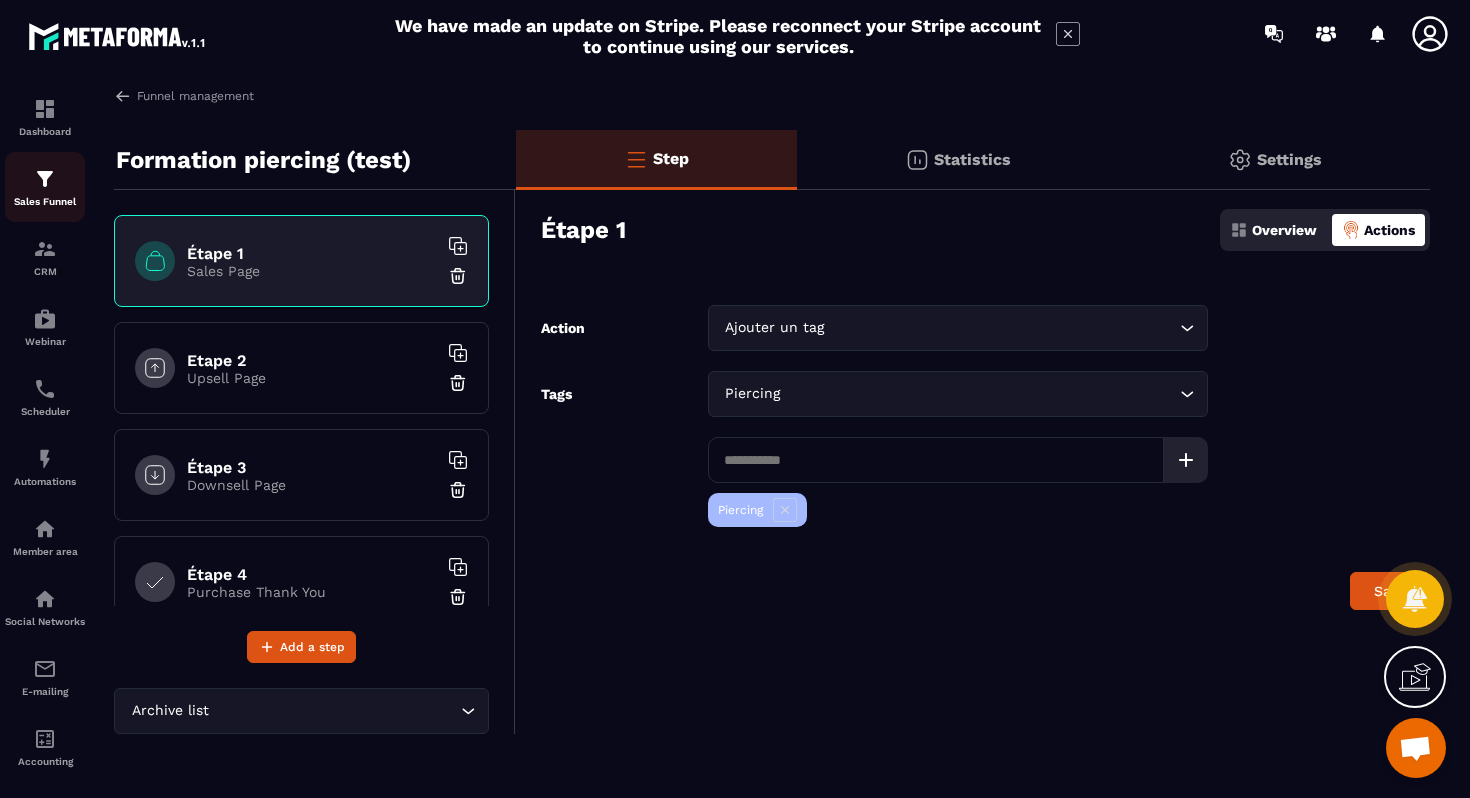 click at bounding box center (45, 179) 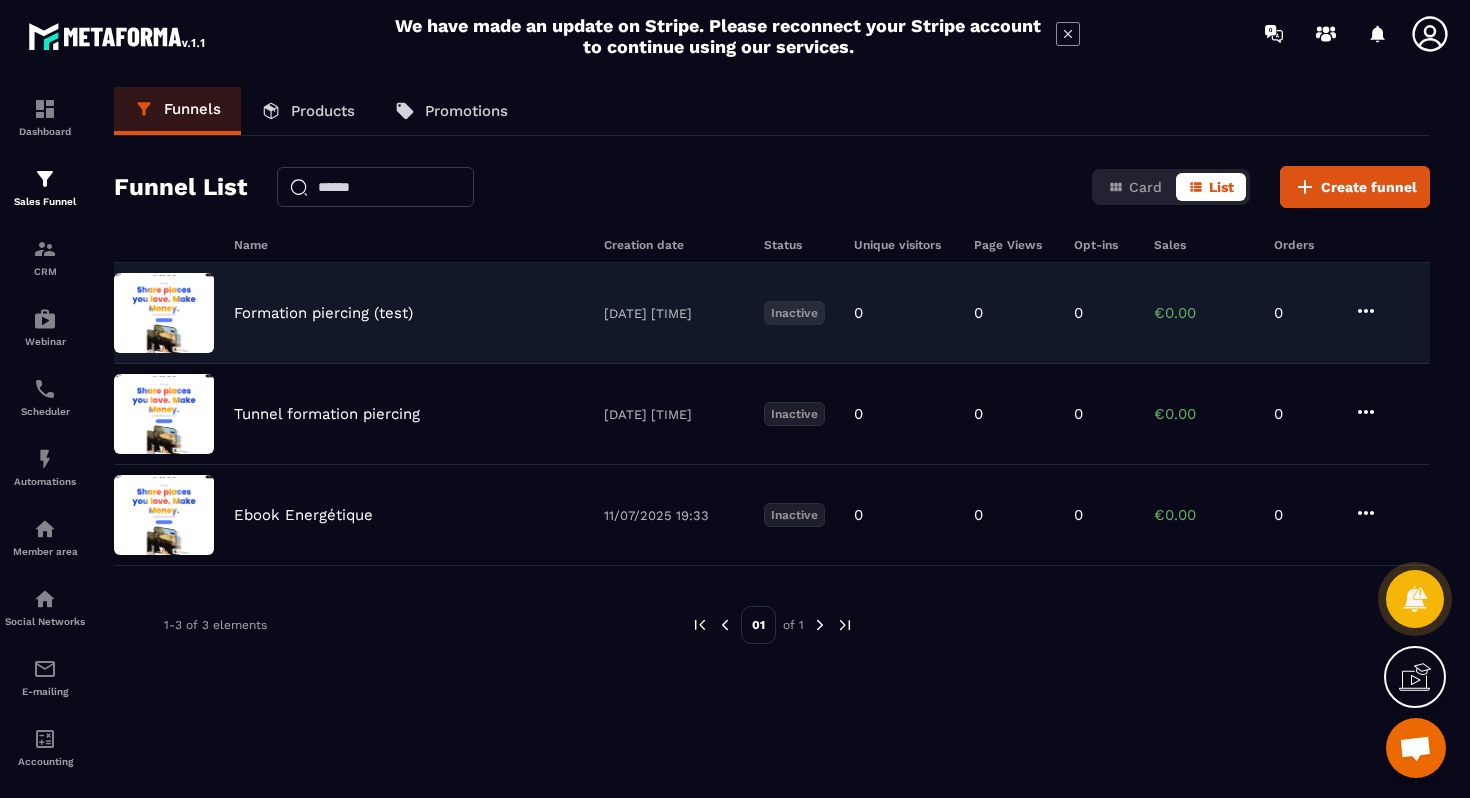 click 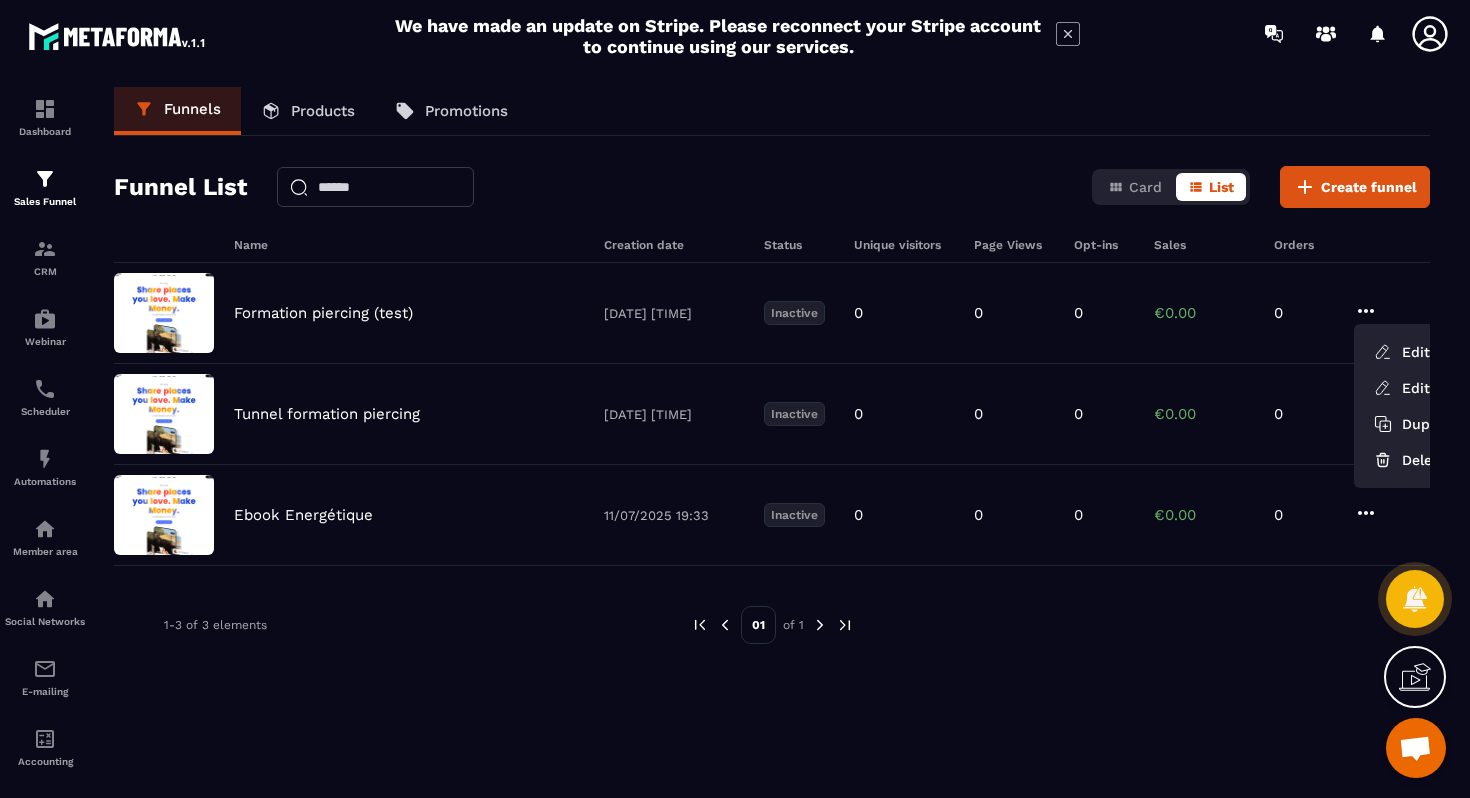 click at bounding box center (820, 625) 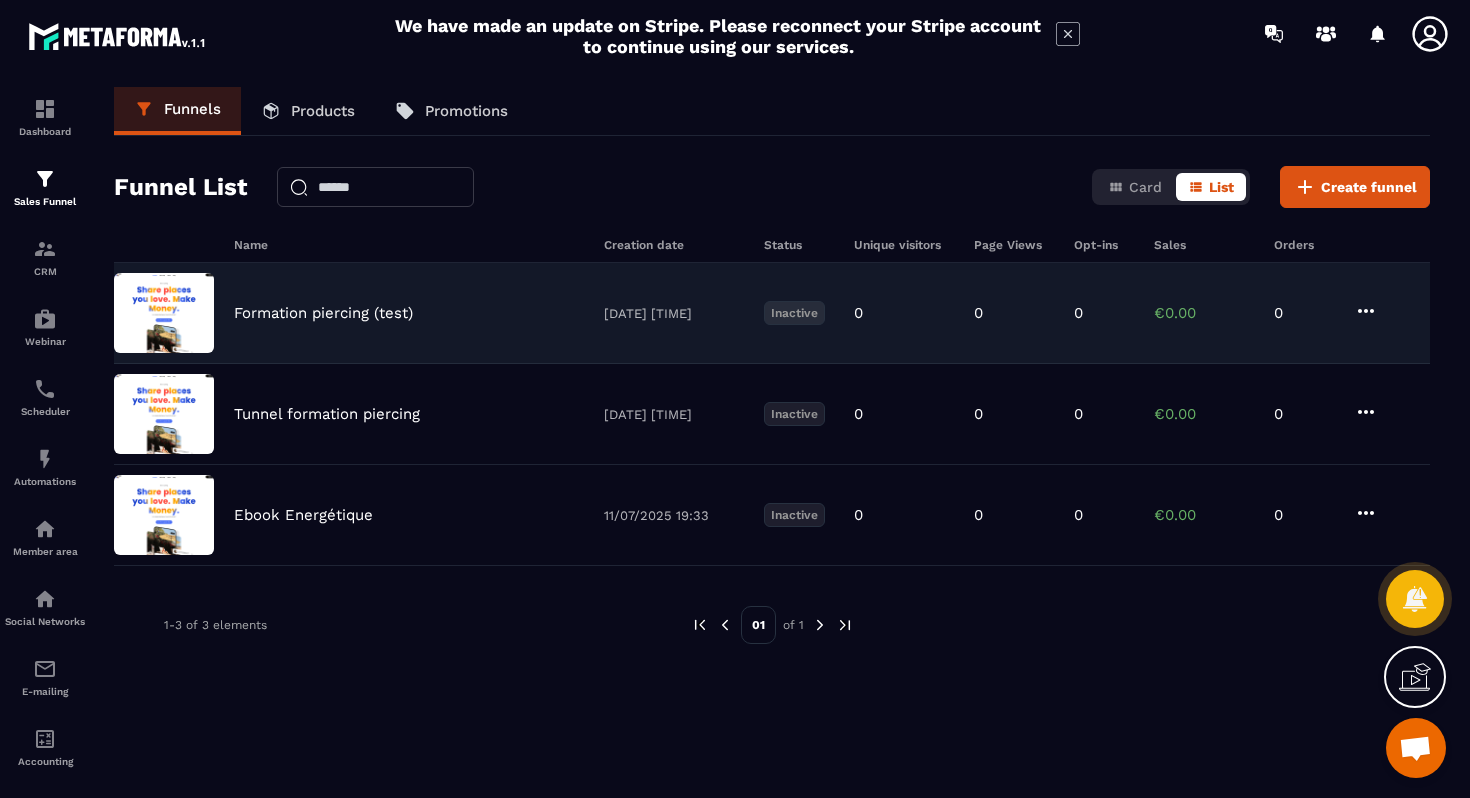 click on "Formation piercing (test) [DATE] [TIME] Inactive 0 0 0 €0.00 0" 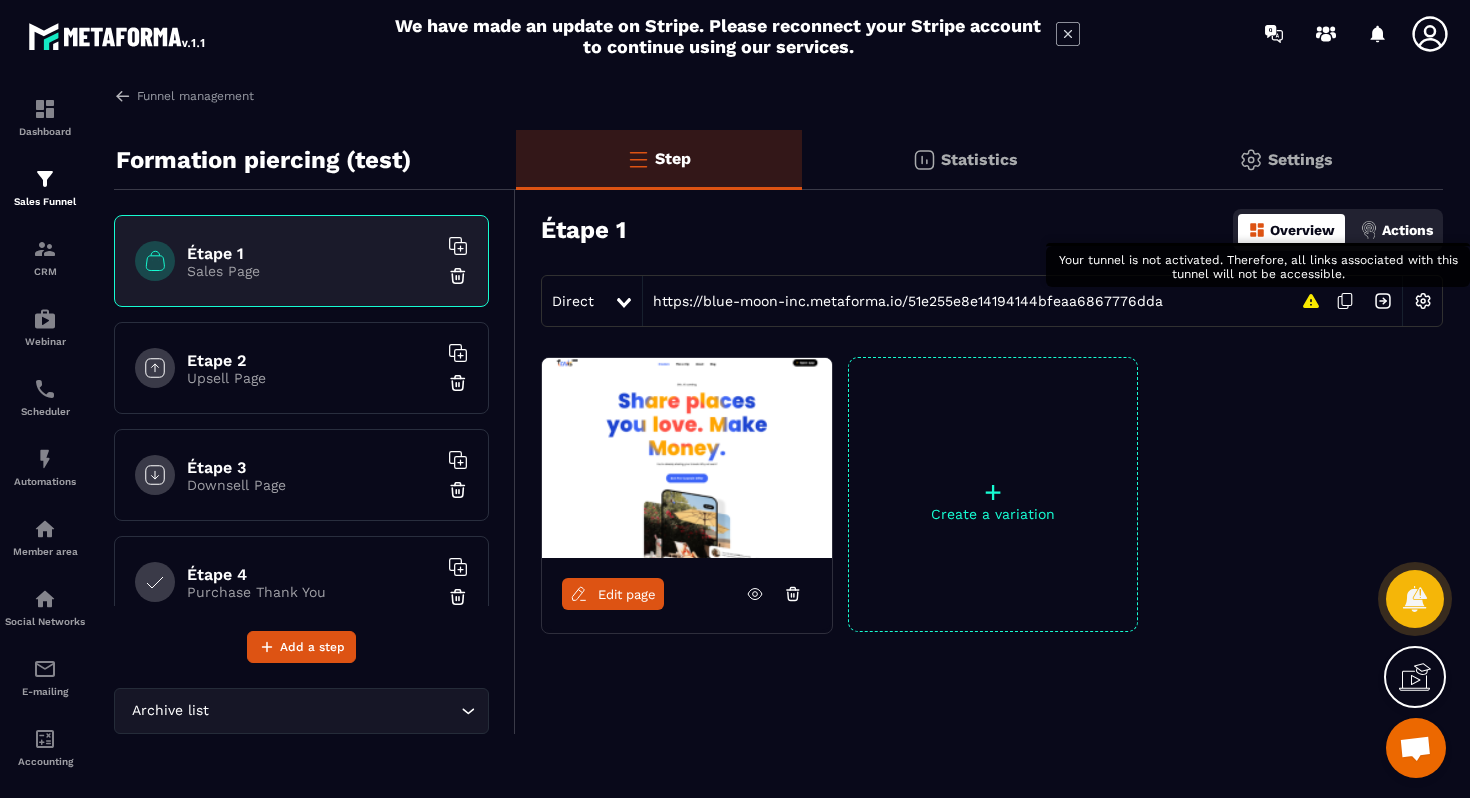 click 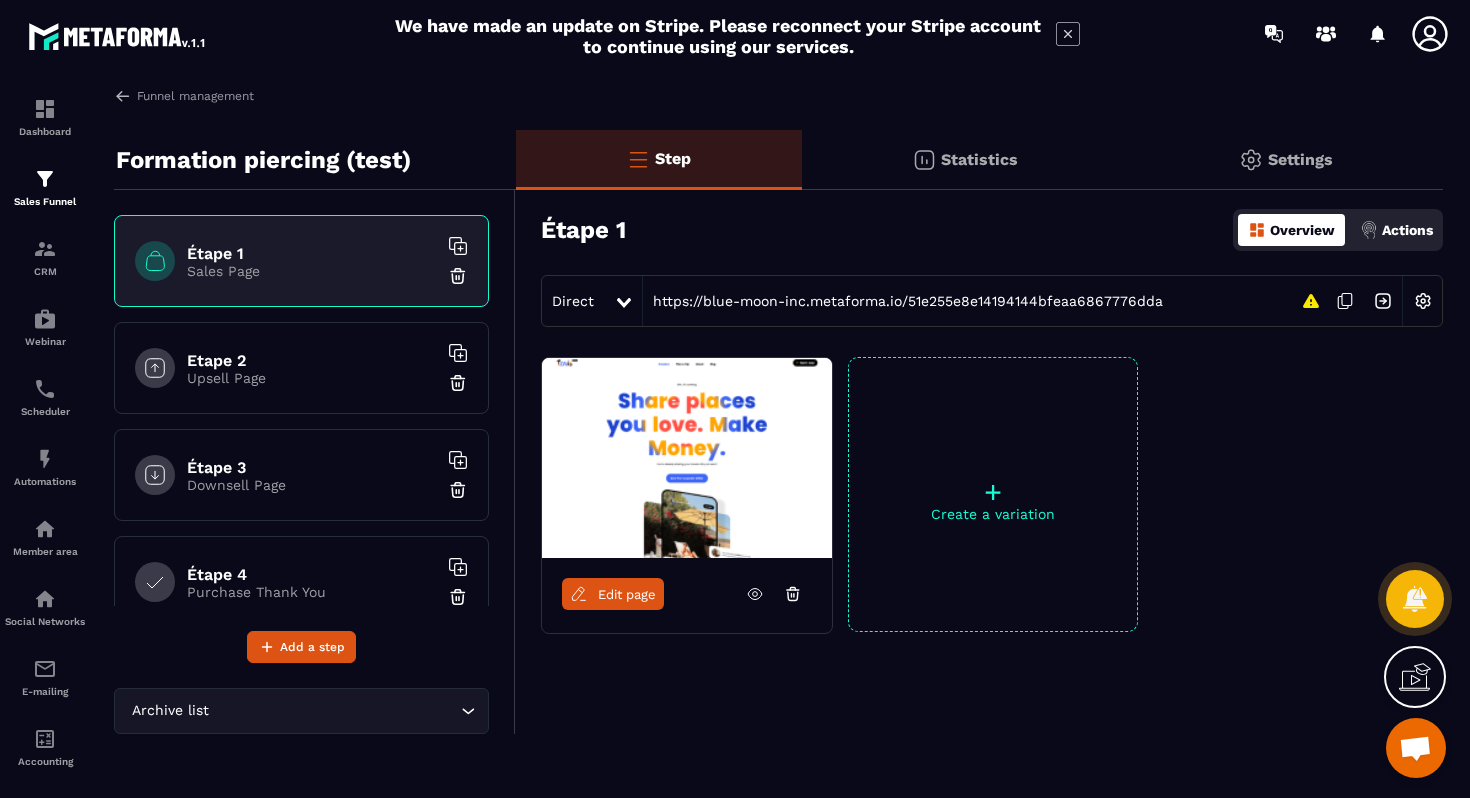 click 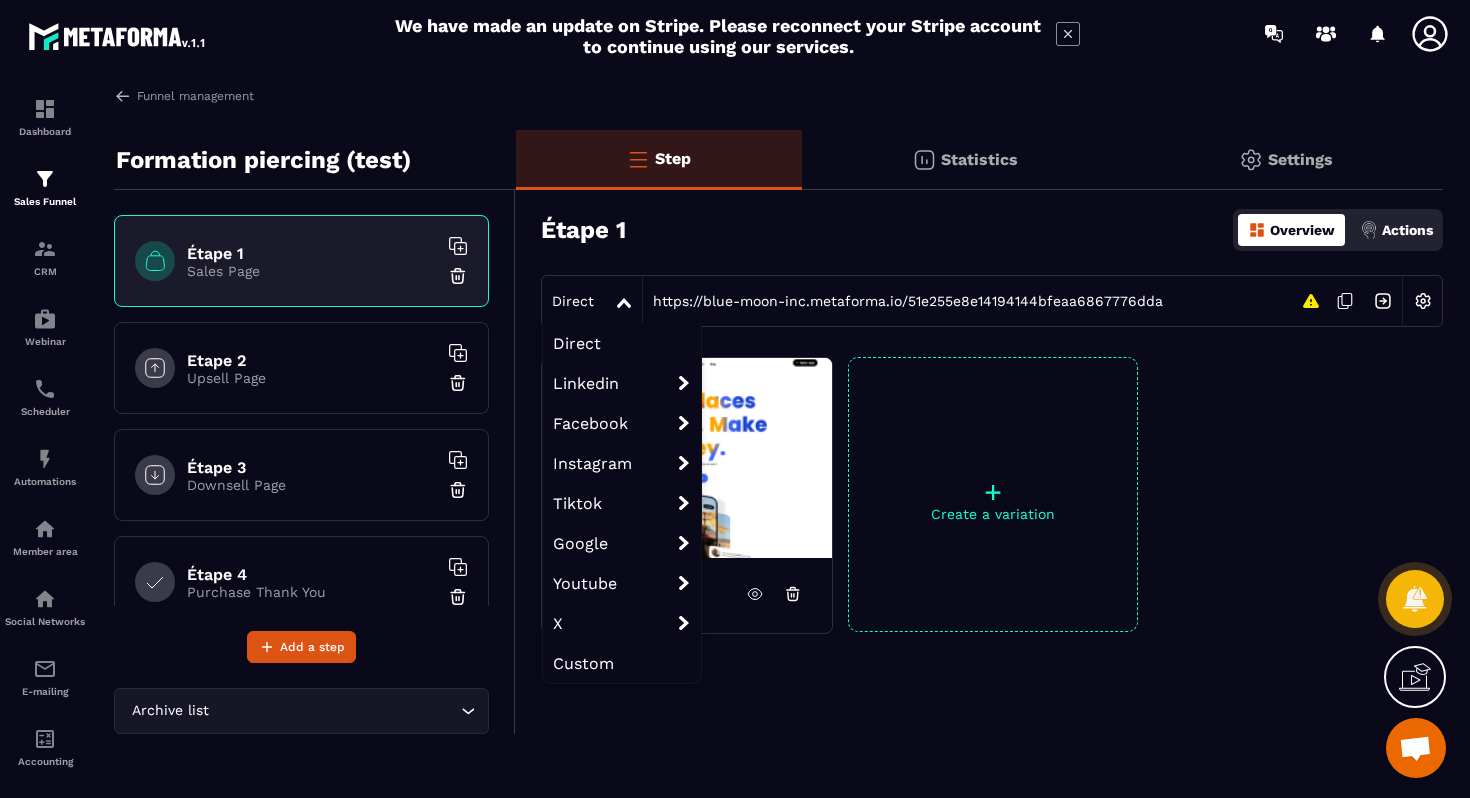 click 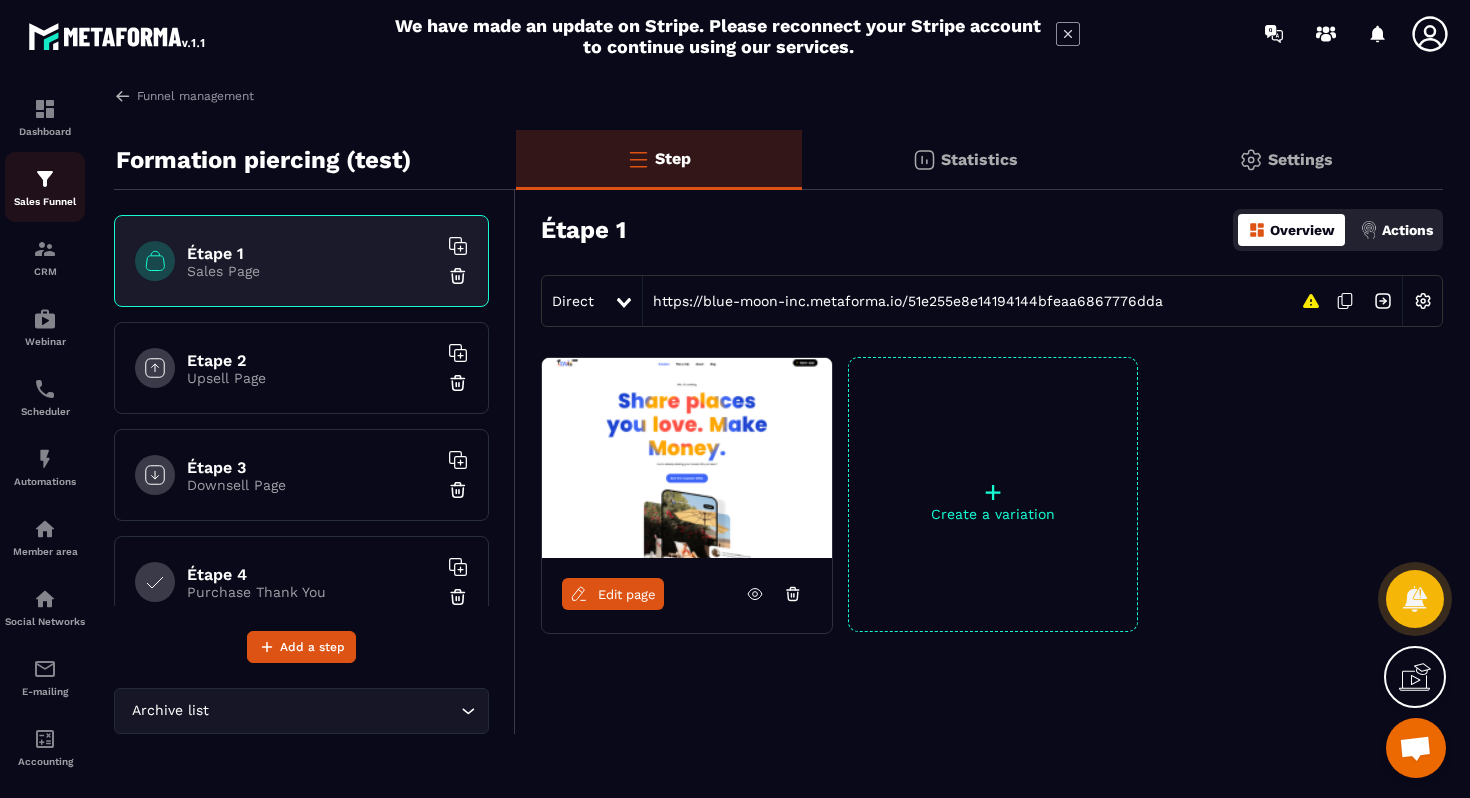 click at bounding box center [45, 179] 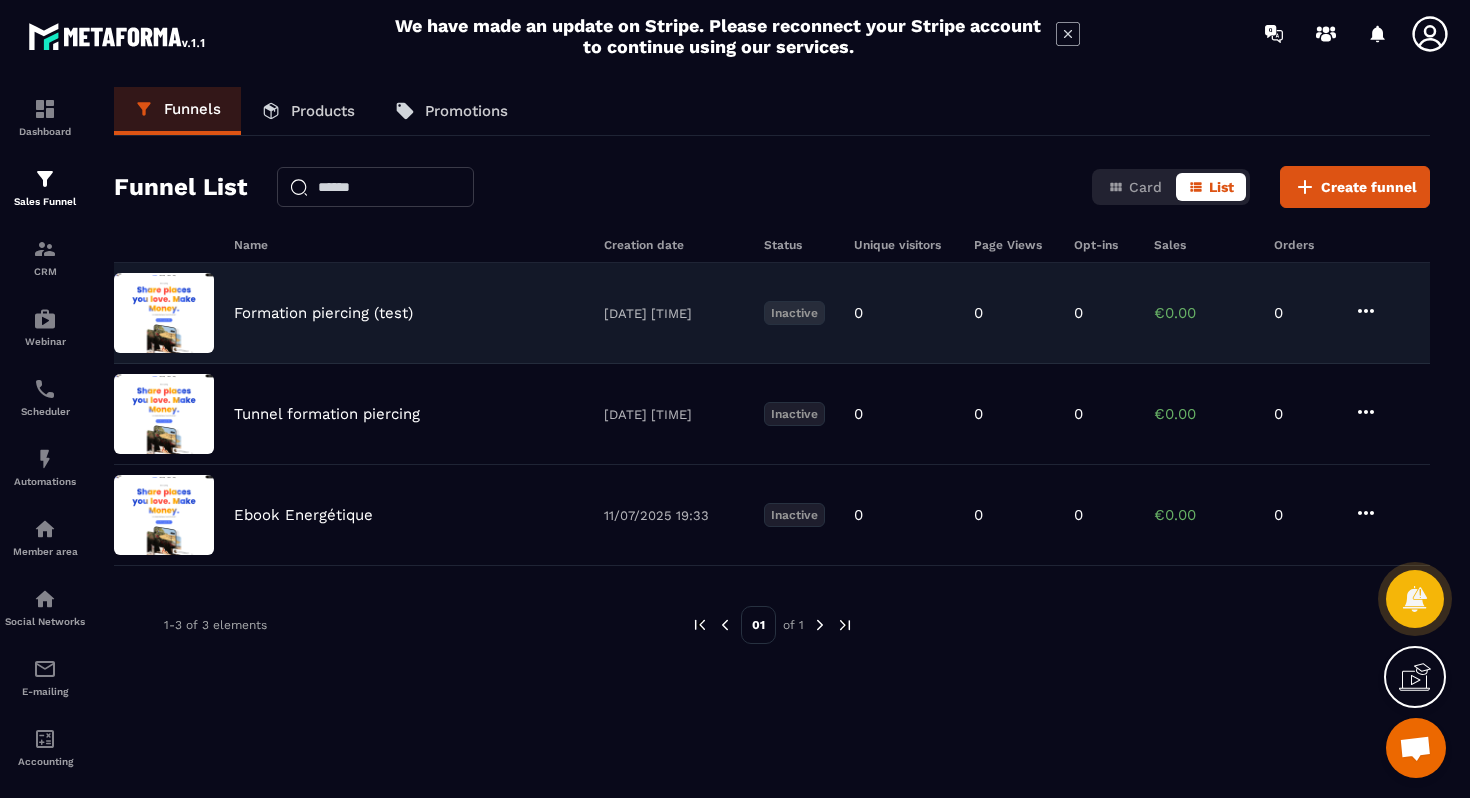 click 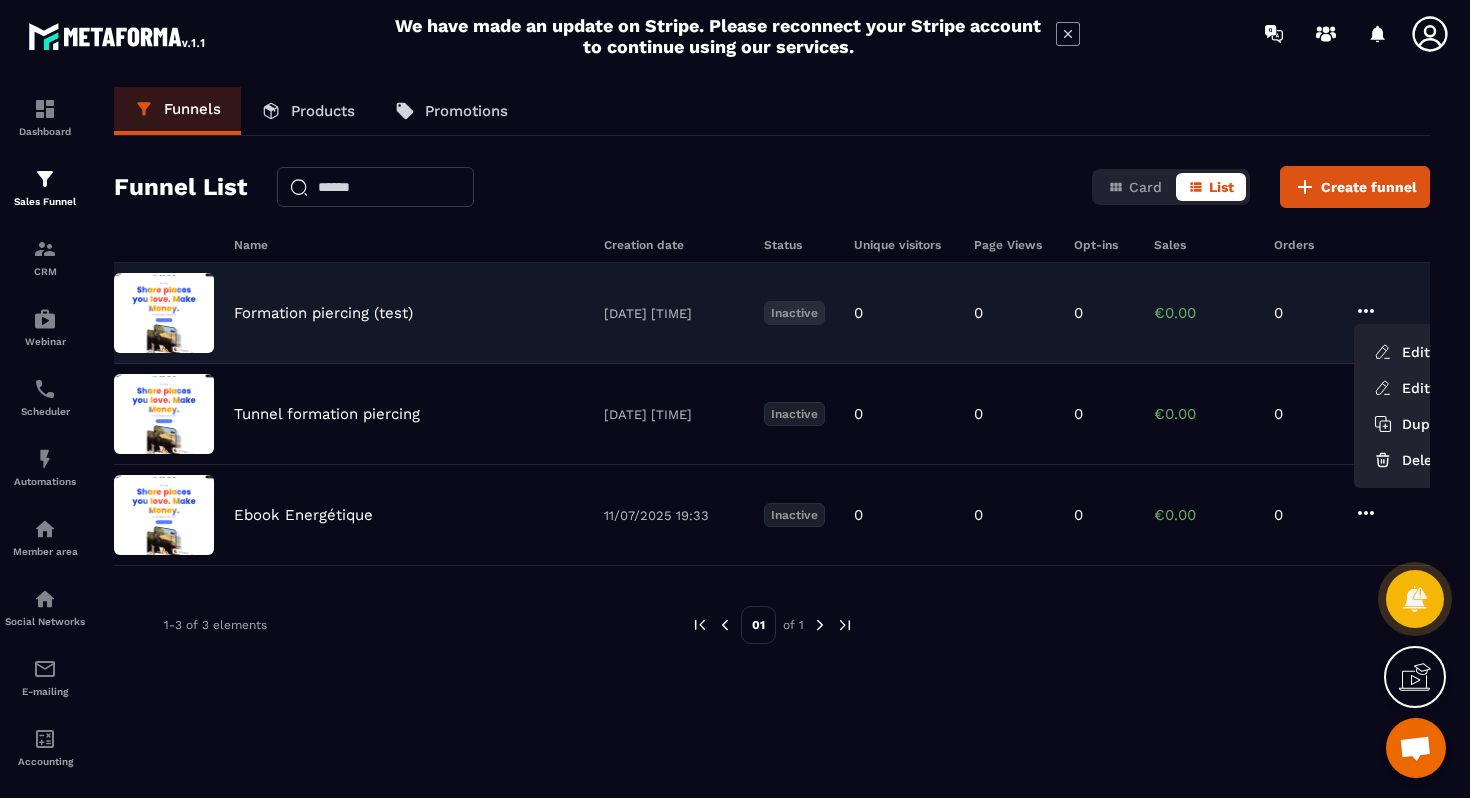 click on "Inactive" at bounding box center [794, 313] 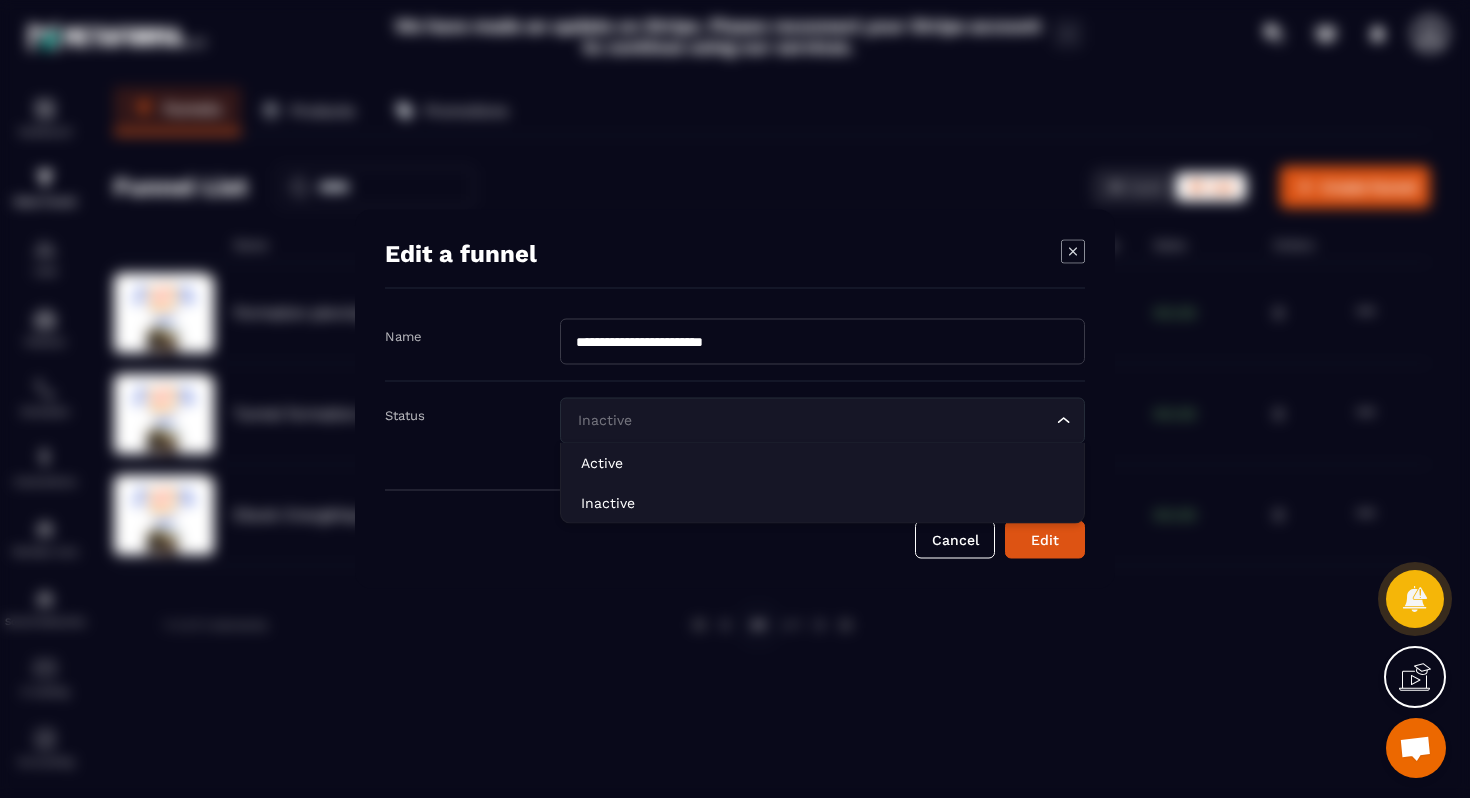 click 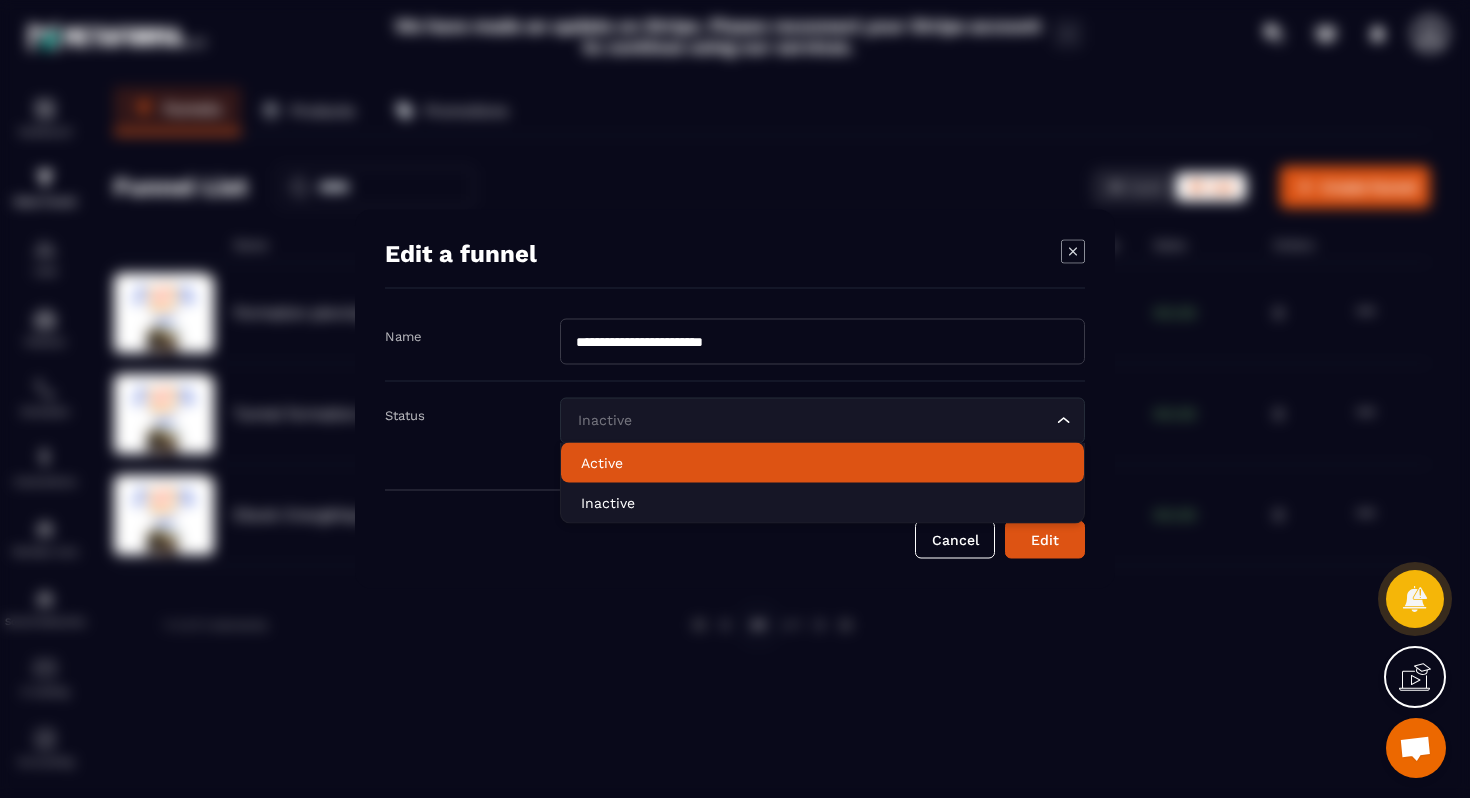click on "Active" 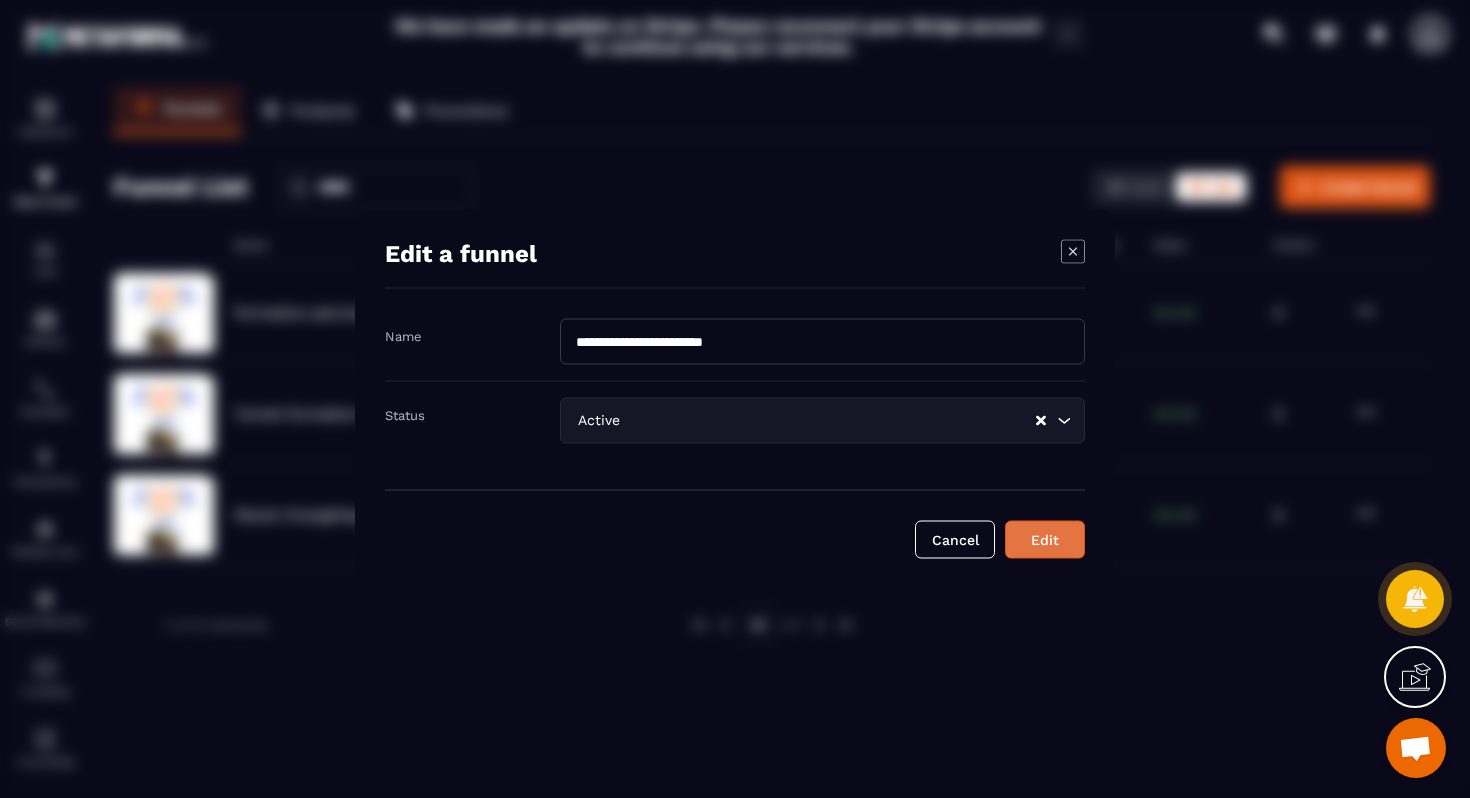 click on "Edit" 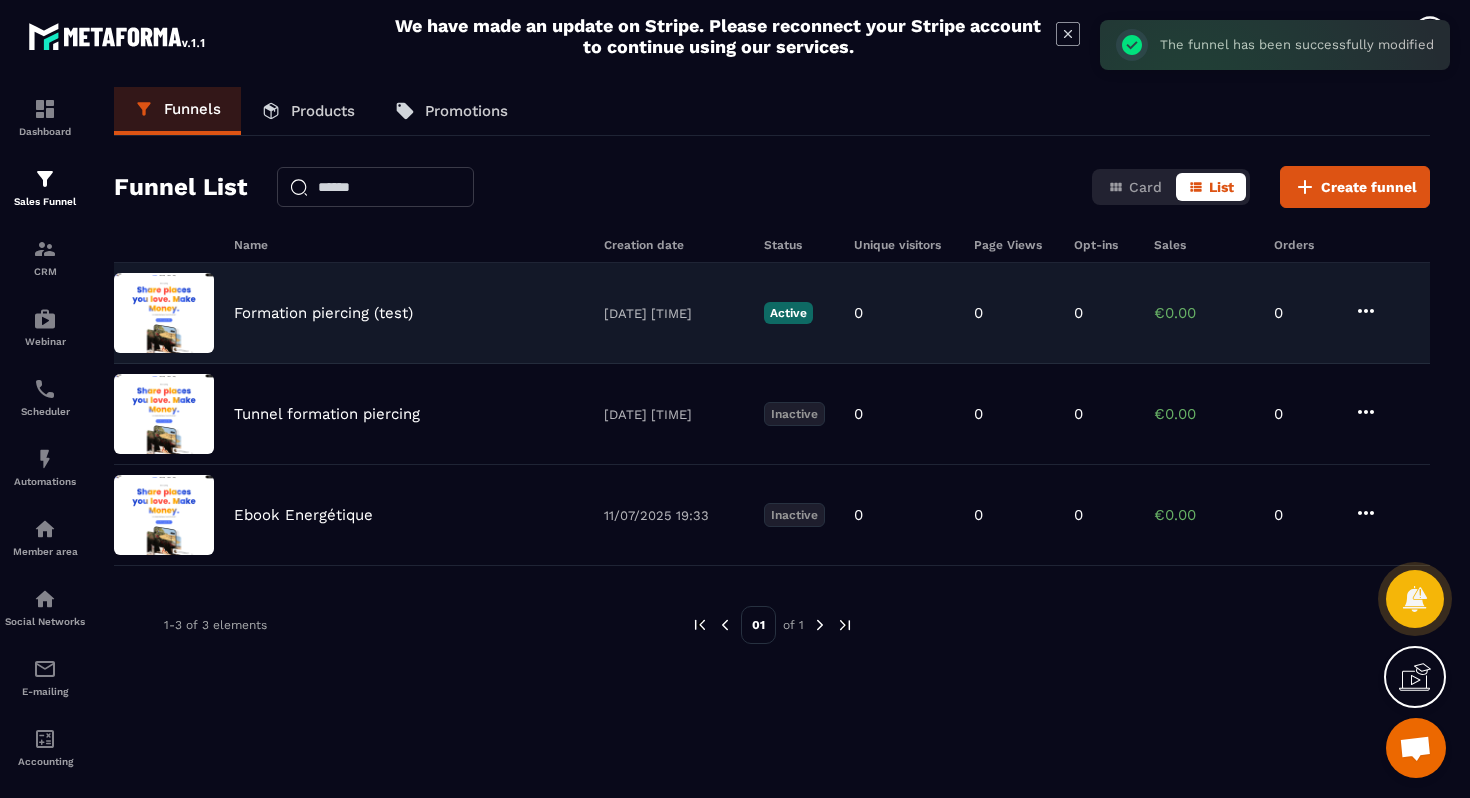 click on "Formation piercing (test) [DATE] [TIME] Active 0 0 0 €0.00 0" 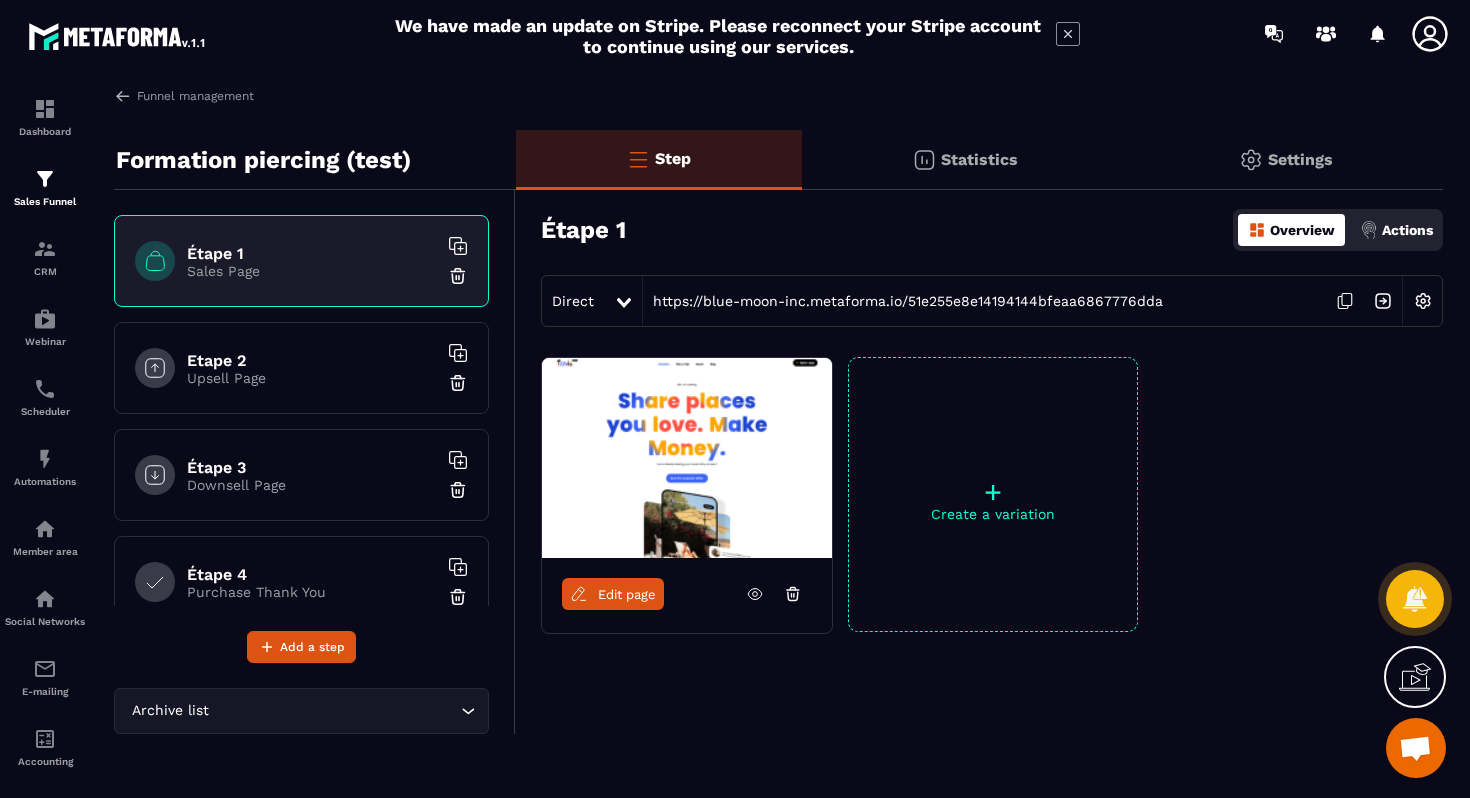 click on "Edit page" at bounding box center (627, 594) 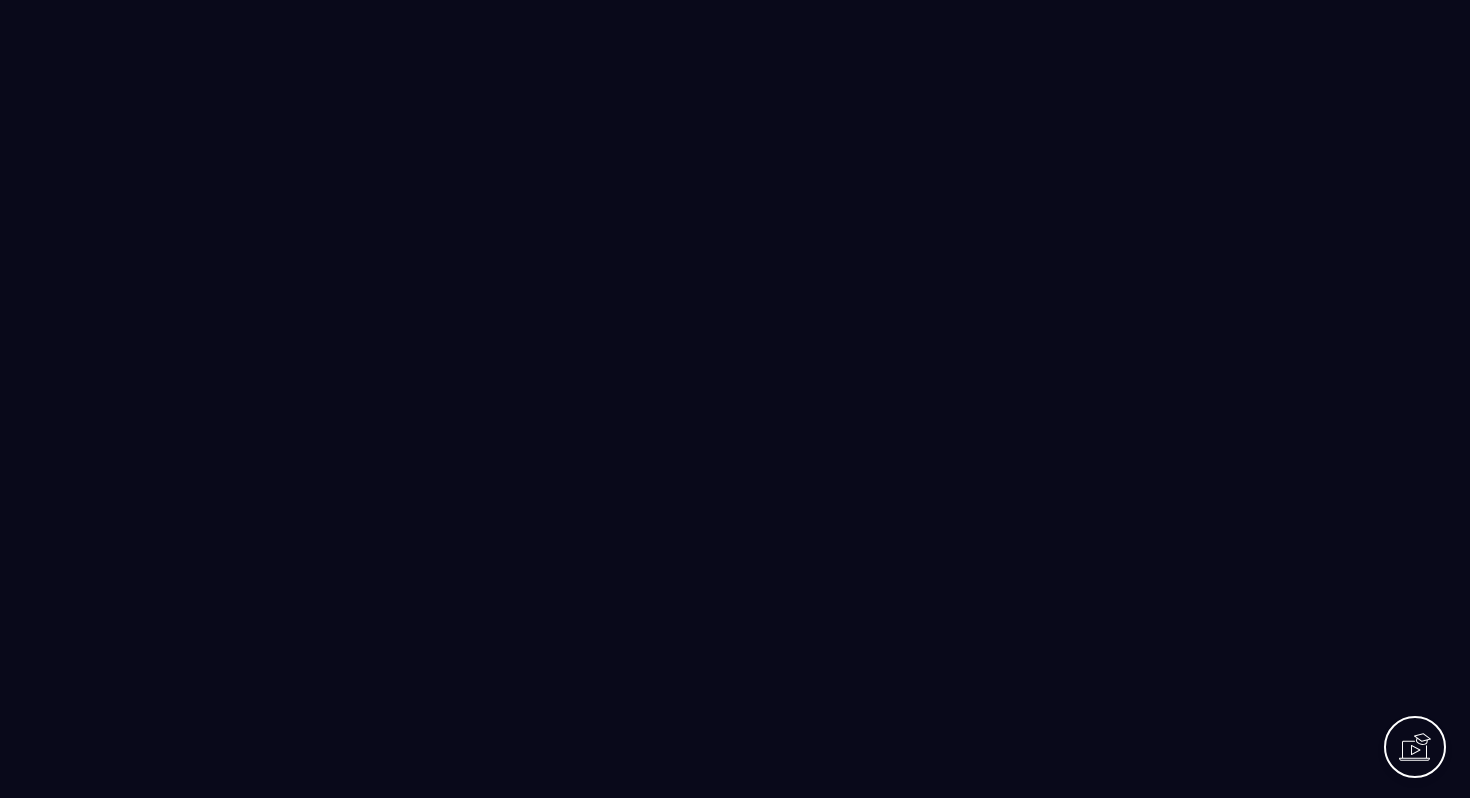 scroll, scrollTop: 0, scrollLeft: 0, axis: both 